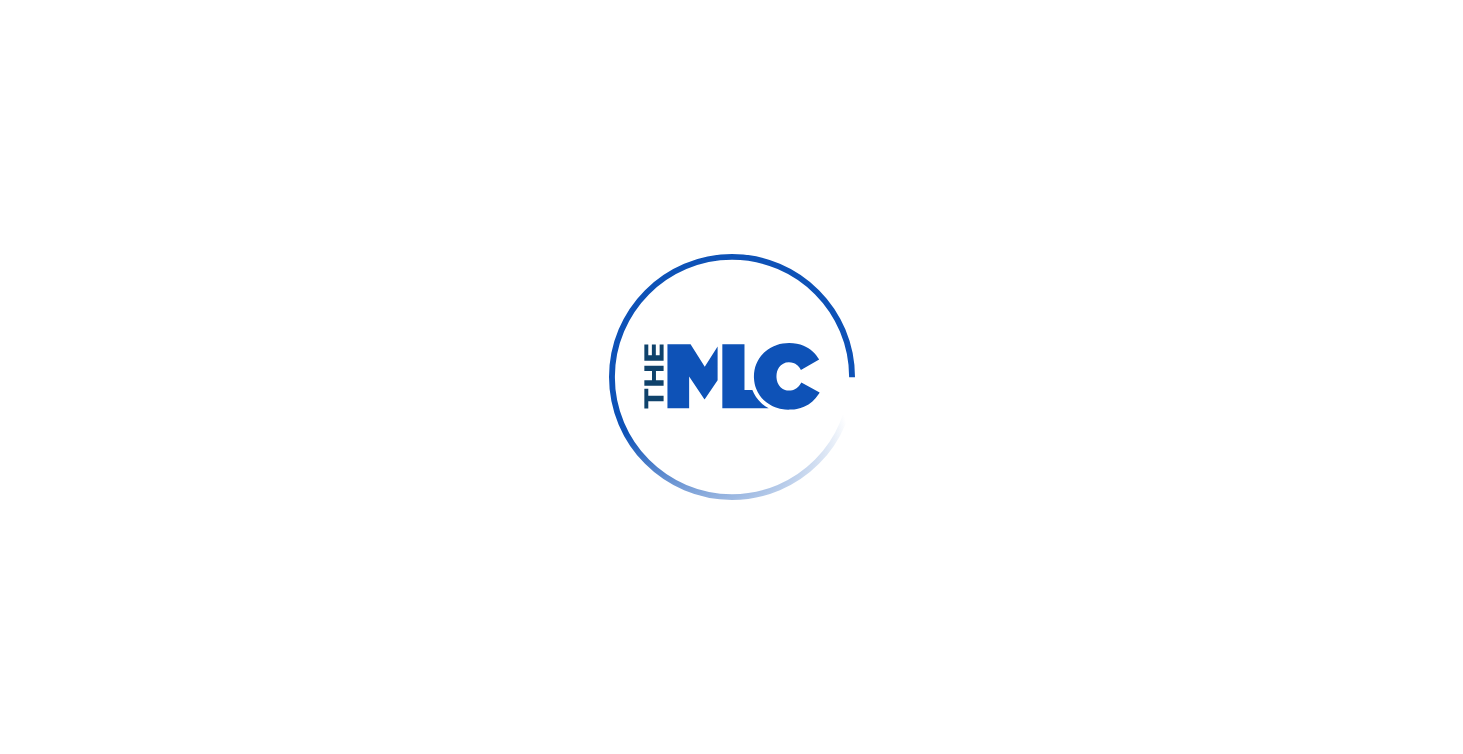 scroll, scrollTop: 0, scrollLeft: 0, axis: both 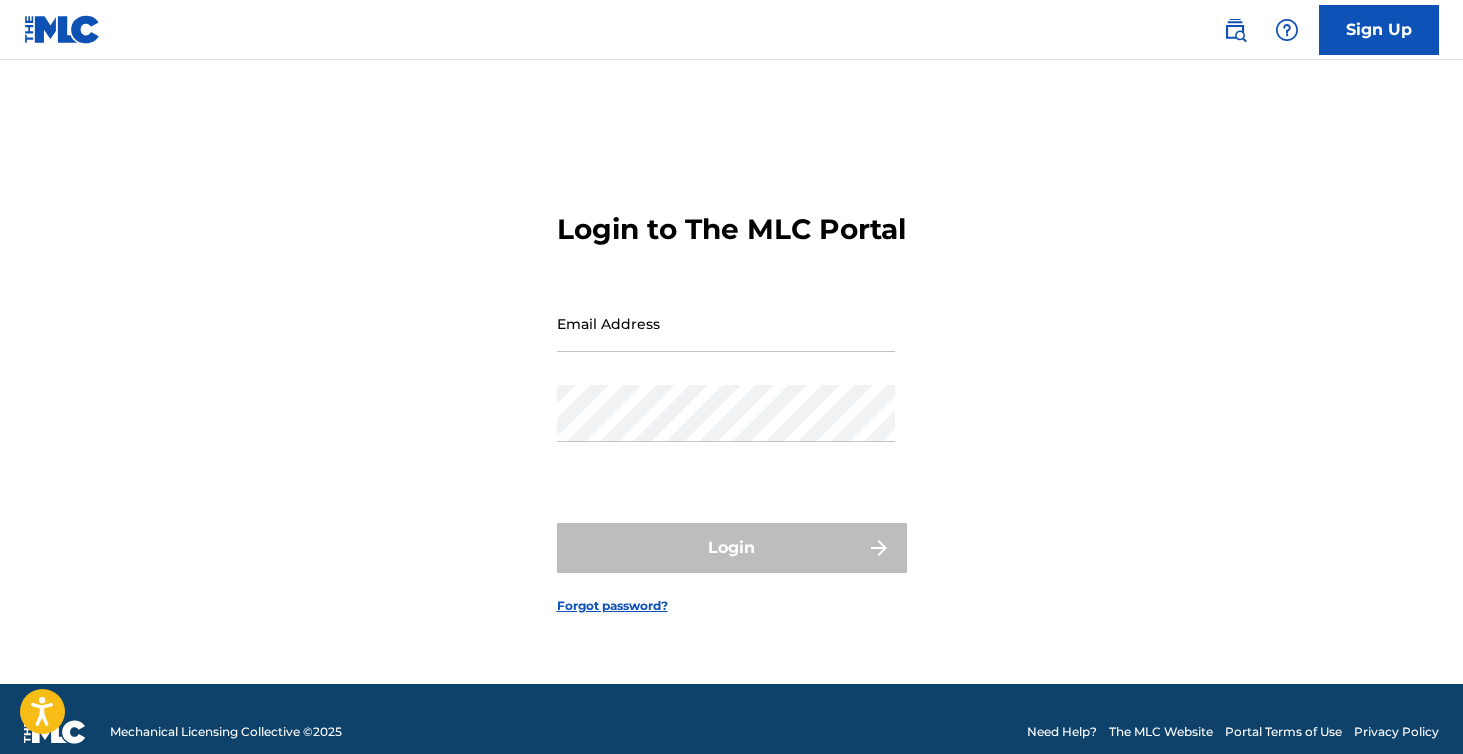 click on "Email Address" at bounding box center [726, 323] 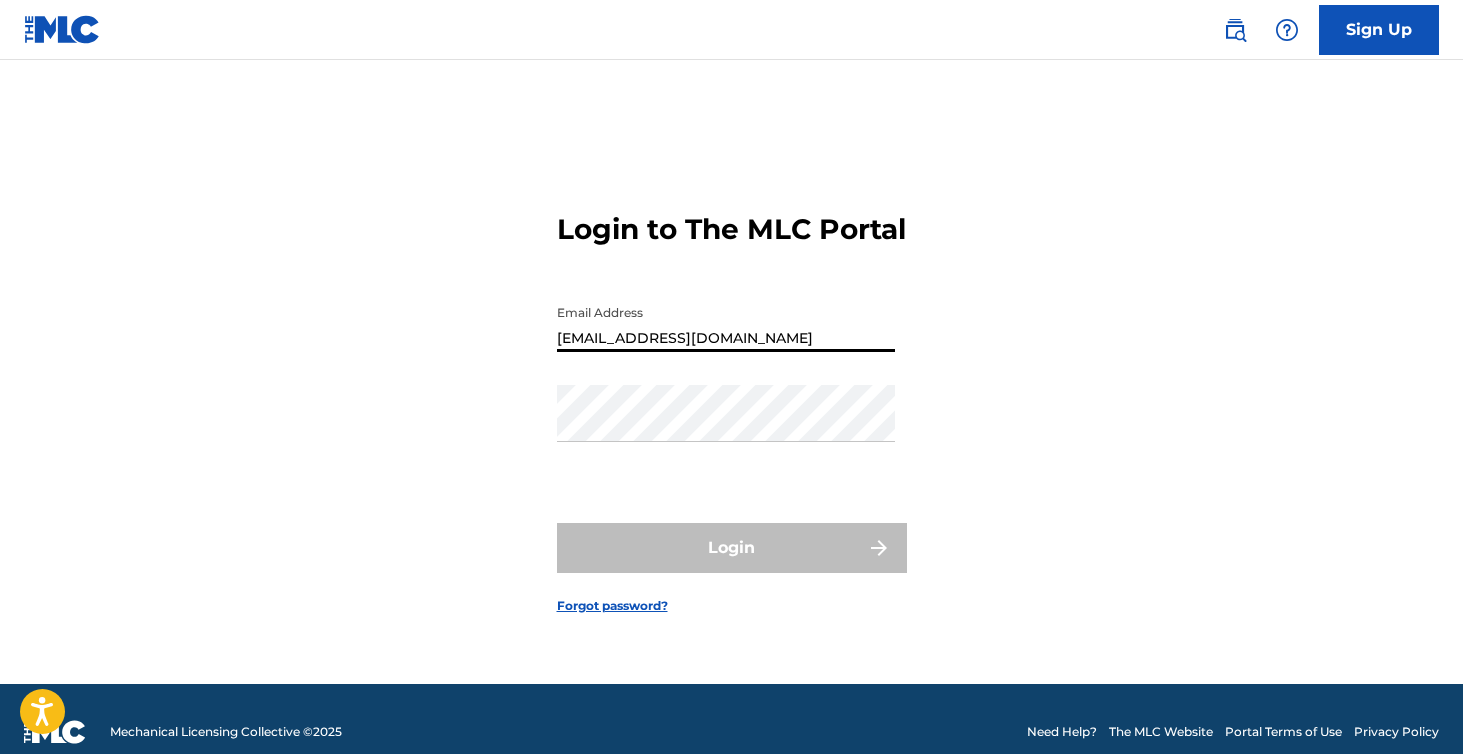 type on "[EMAIL_ADDRESS][DOMAIN_NAME]" 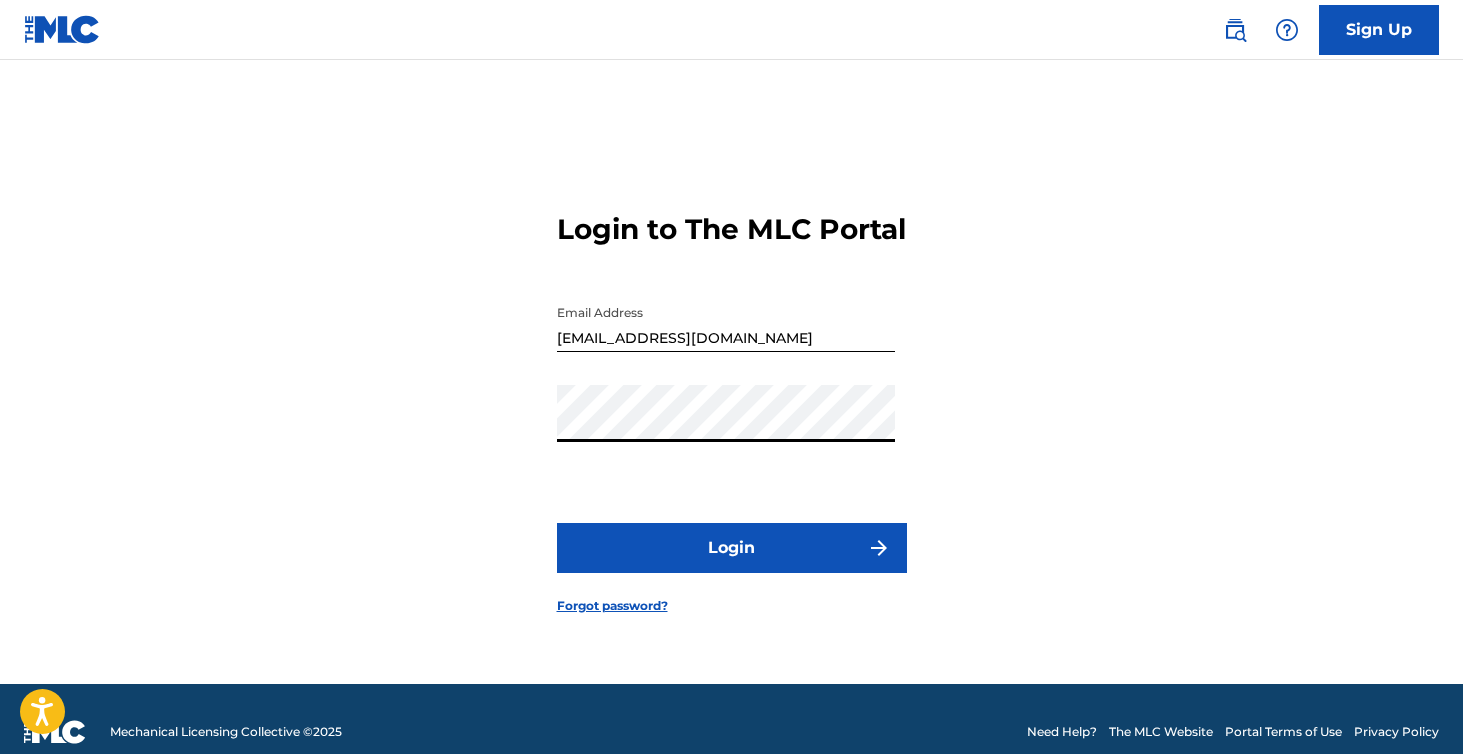 click on "Login" at bounding box center (732, 548) 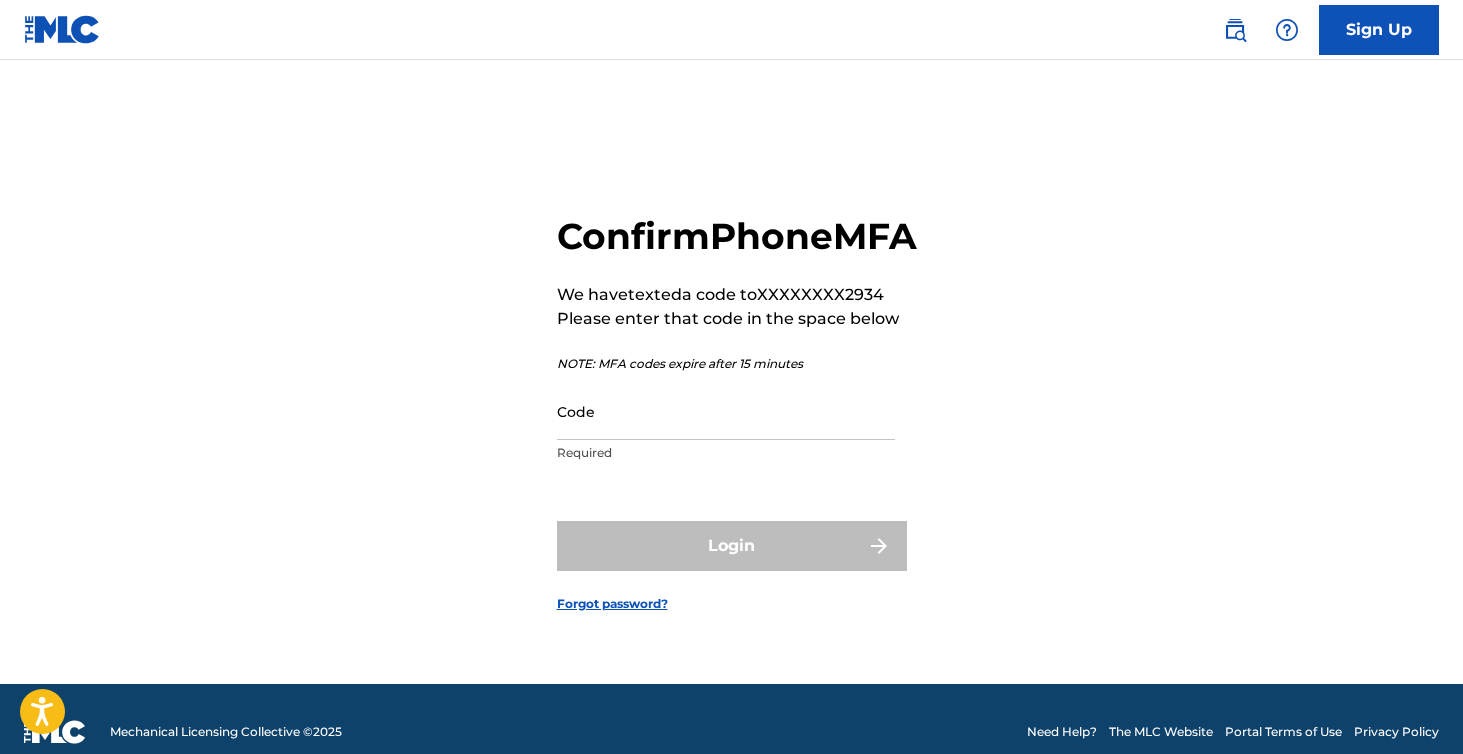 click on "Code" at bounding box center [726, 411] 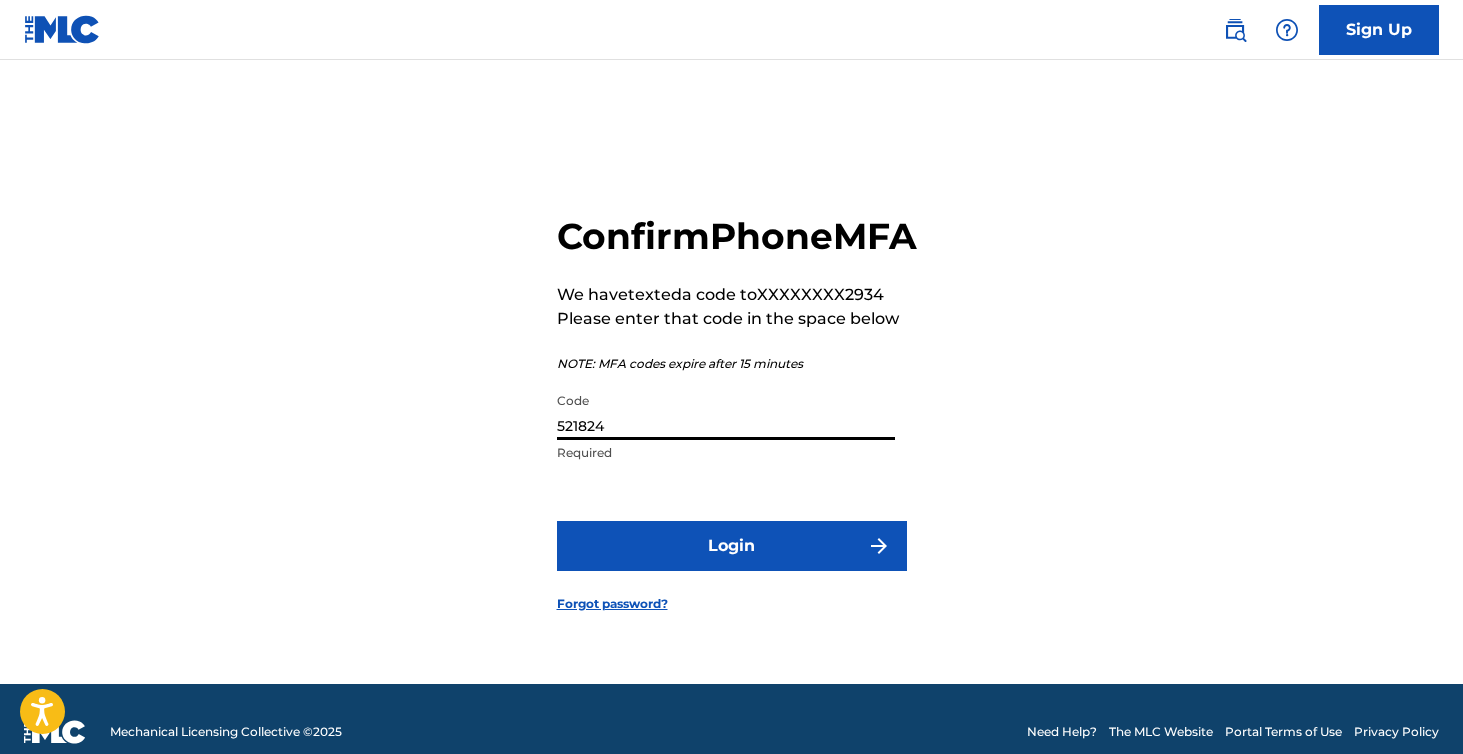 type on "521824" 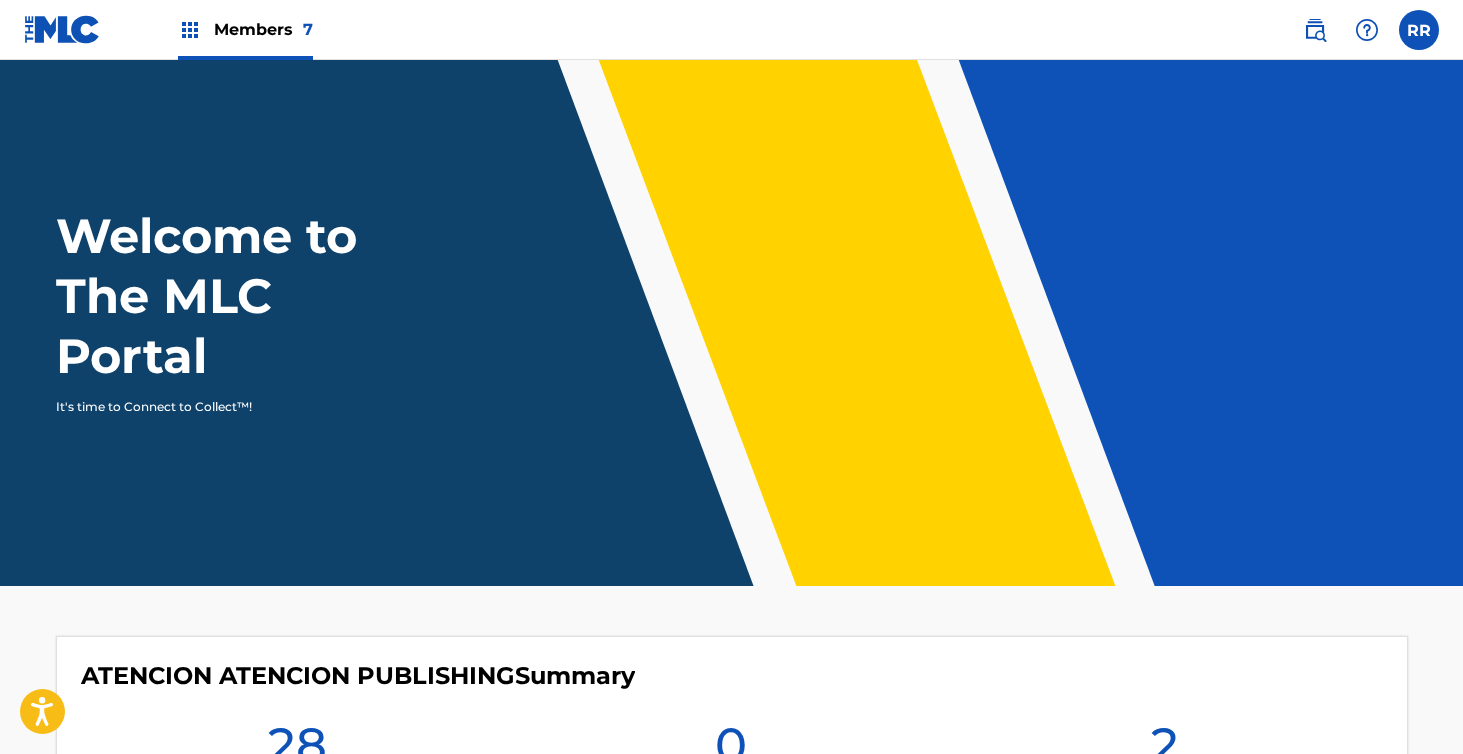 scroll, scrollTop: 0, scrollLeft: 0, axis: both 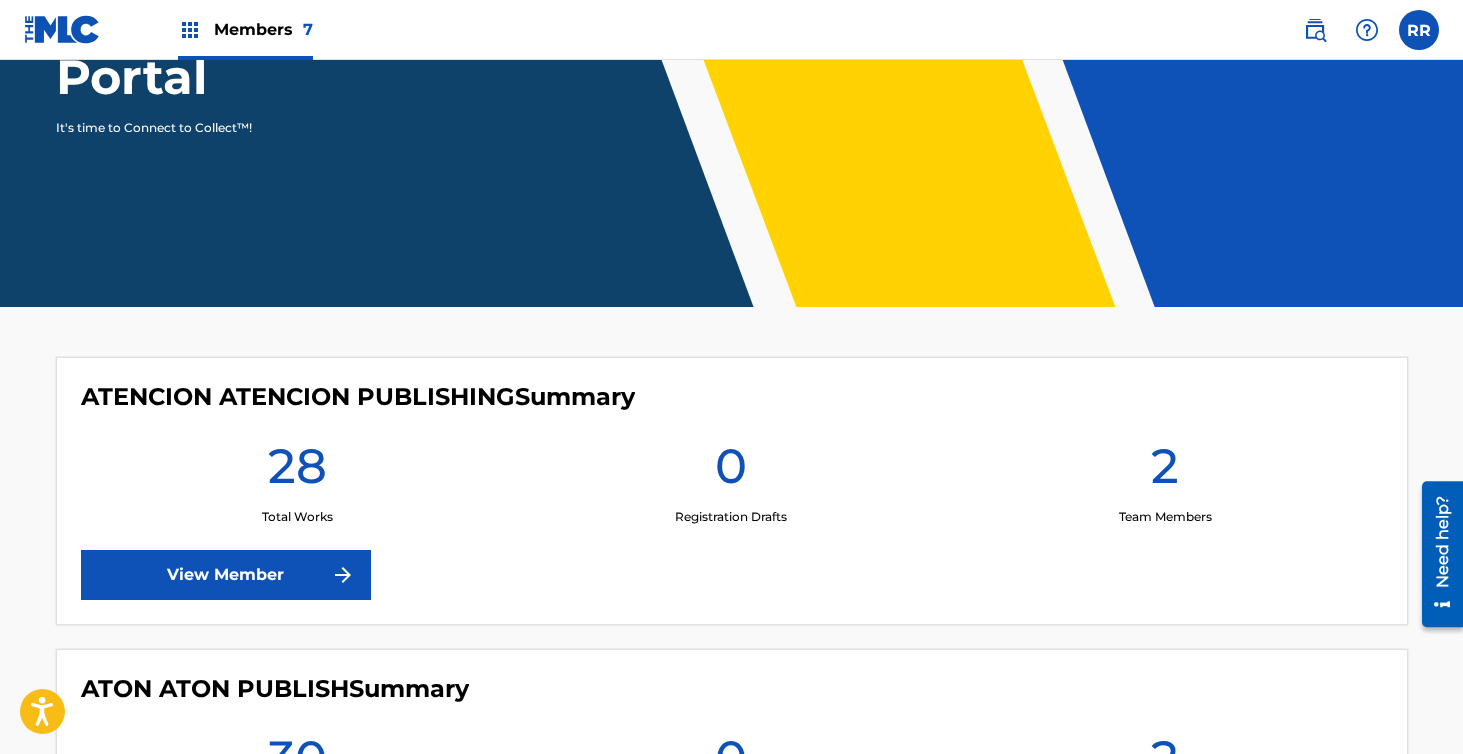 click on "Members    7" at bounding box center [245, 29] 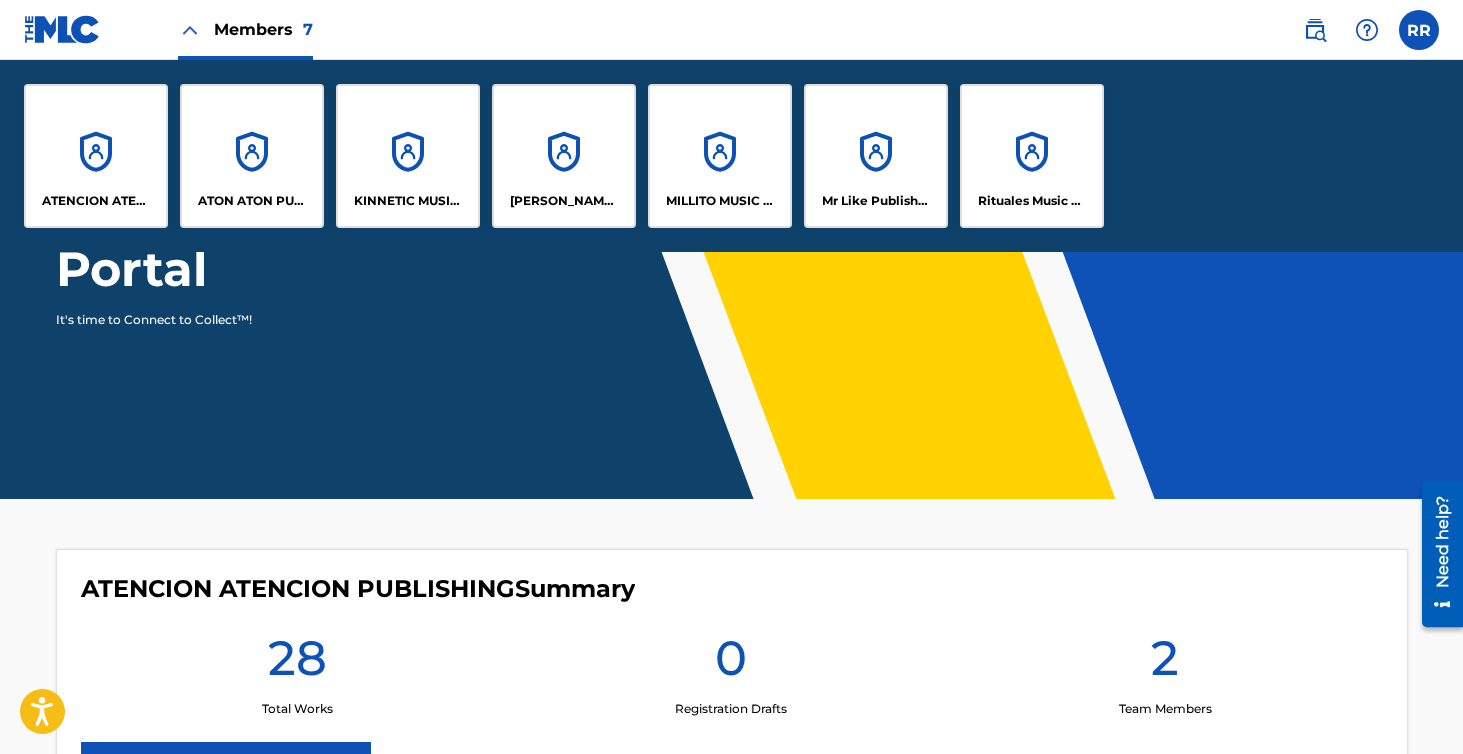 scroll, scrollTop: 471, scrollLeft: 0, axis: vertical 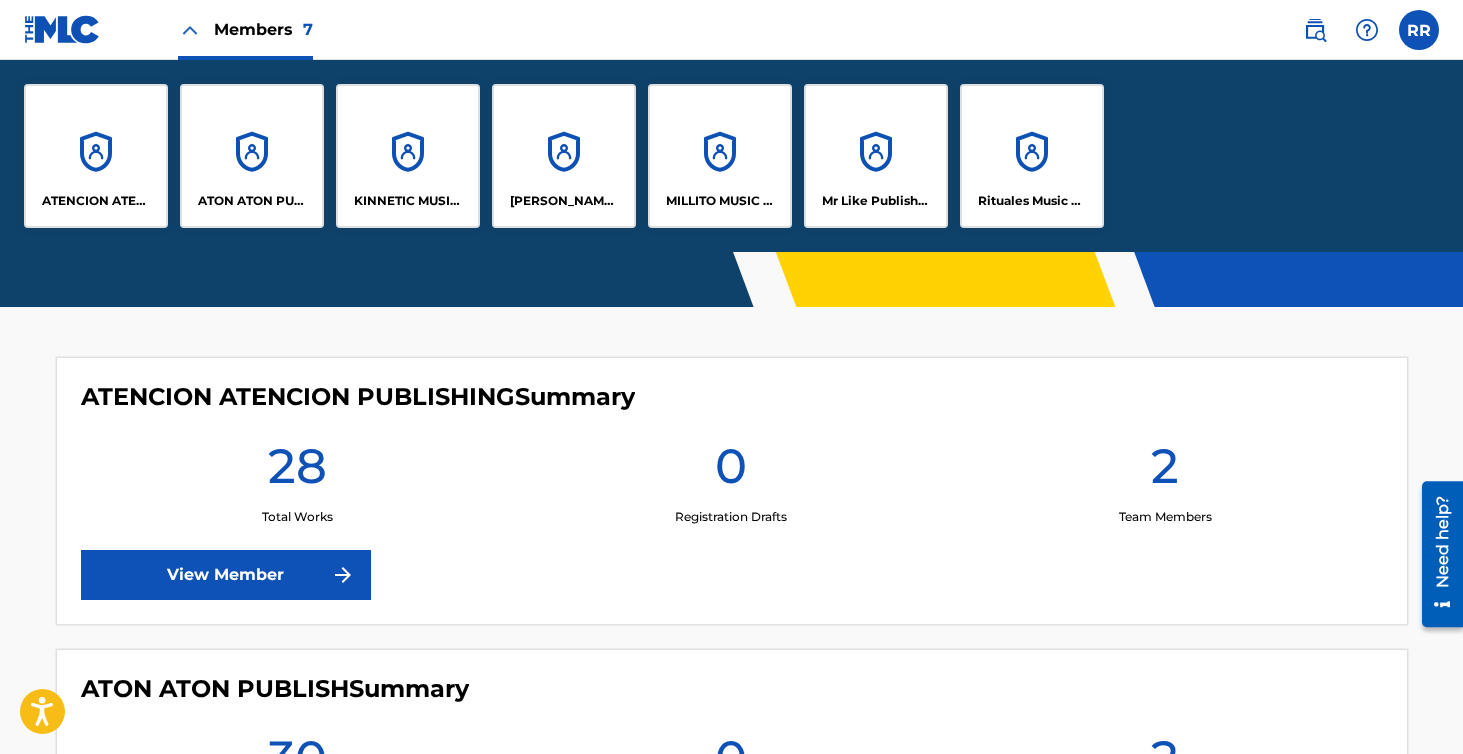 click on "ATENCION ATENCION PUBLISHING" at bounding box center [96, 156] 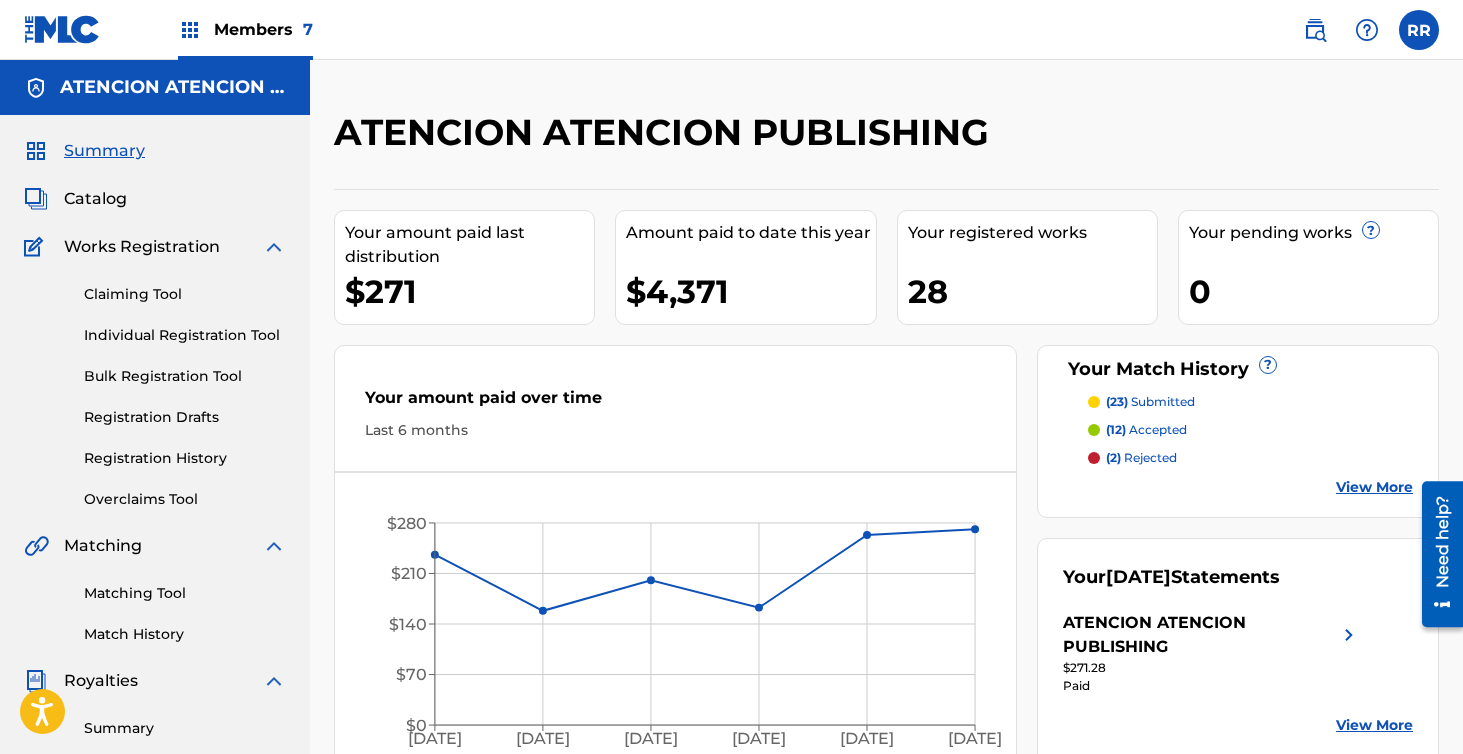 click on "(2)   rejected" at bounding box center [1141, 458] 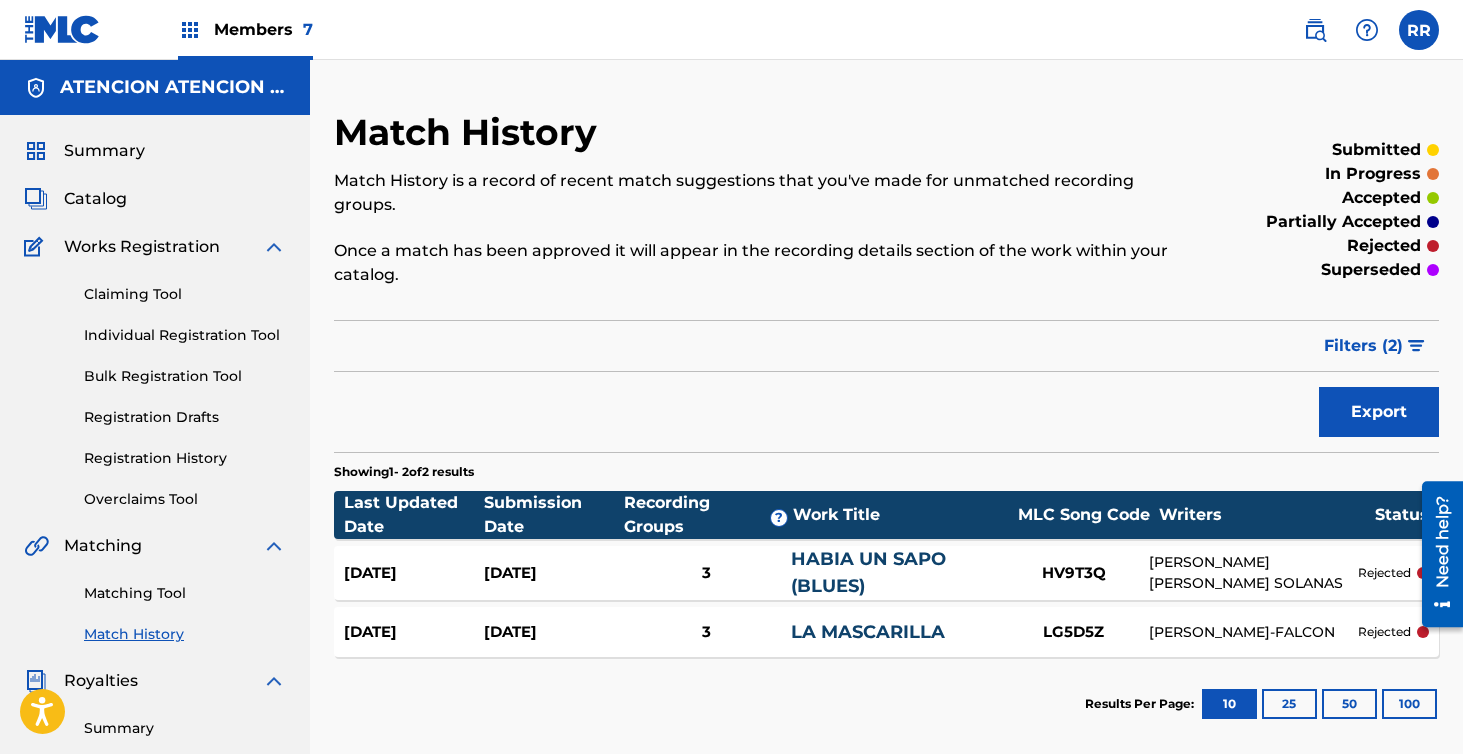 click on "Registration History" at bounding box center [185, 458] 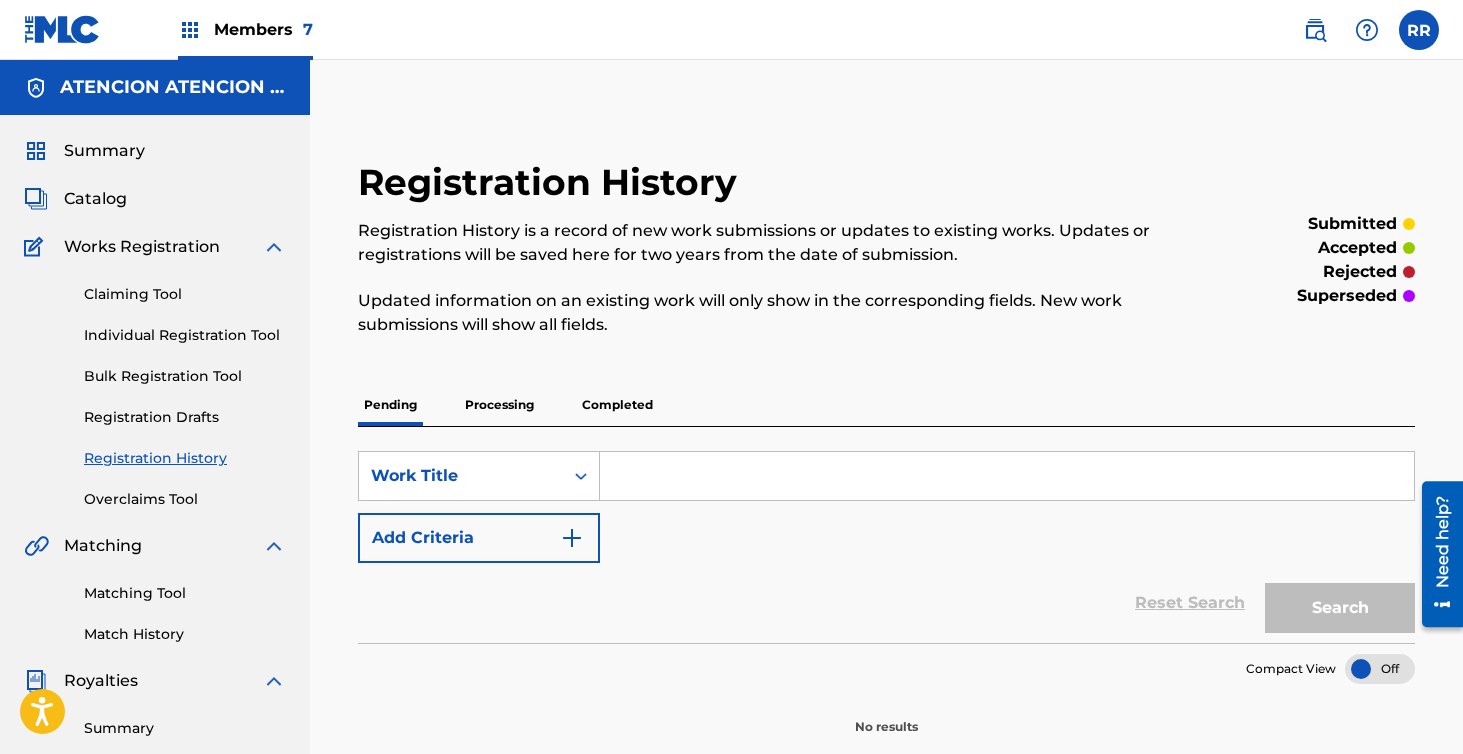click on "Processing" at bounding box center [499, 405] 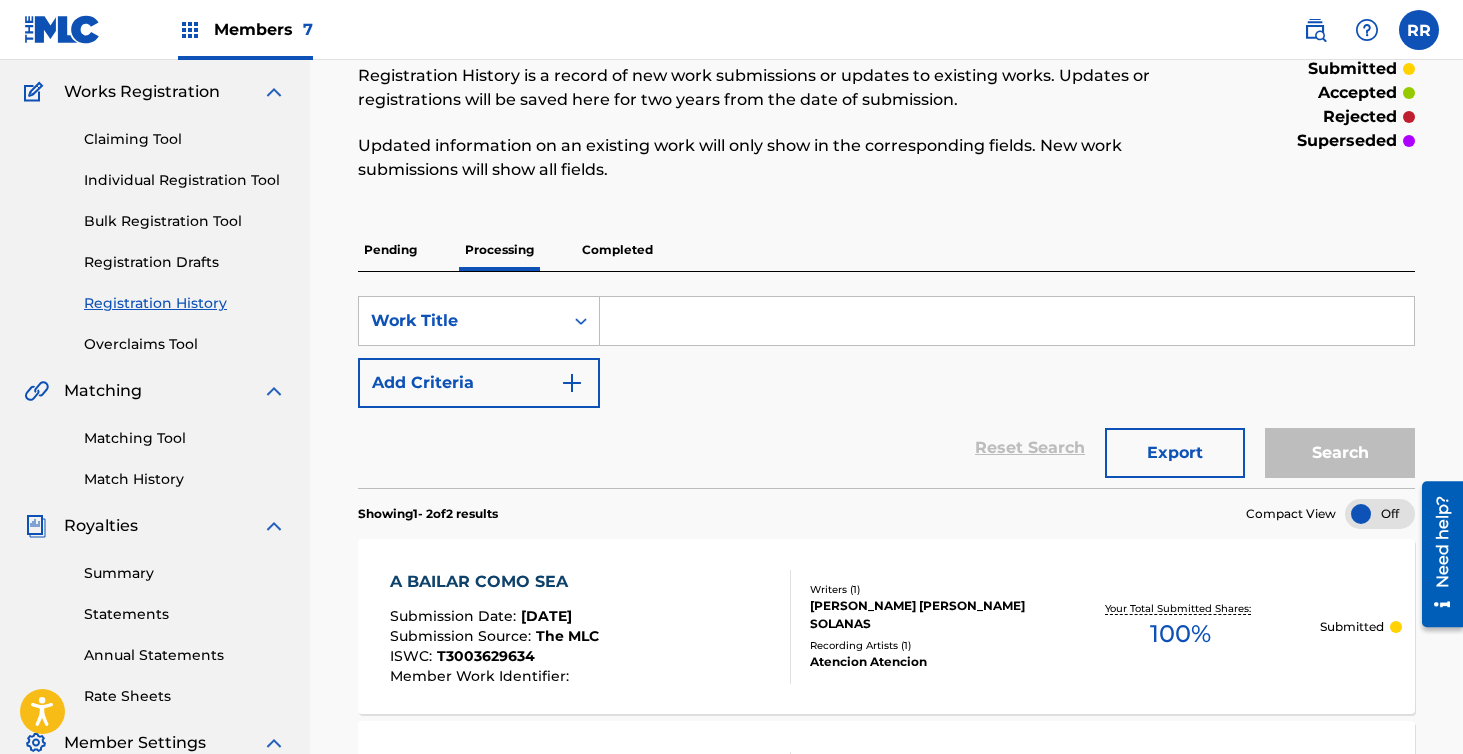 scroll, scrollTop: 53, scrollLeft: 0, axis: vertical 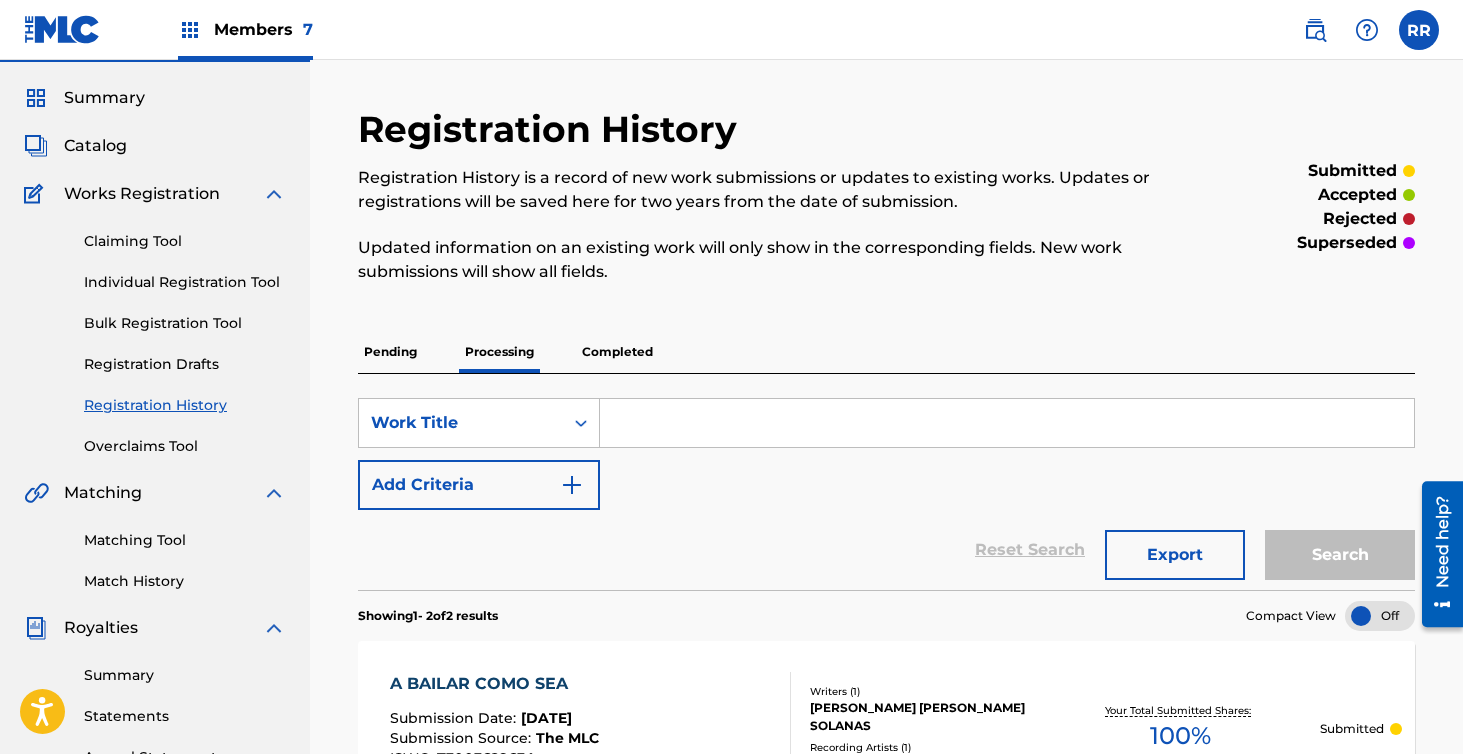click on "Completed" at bounding box center (617, 352) 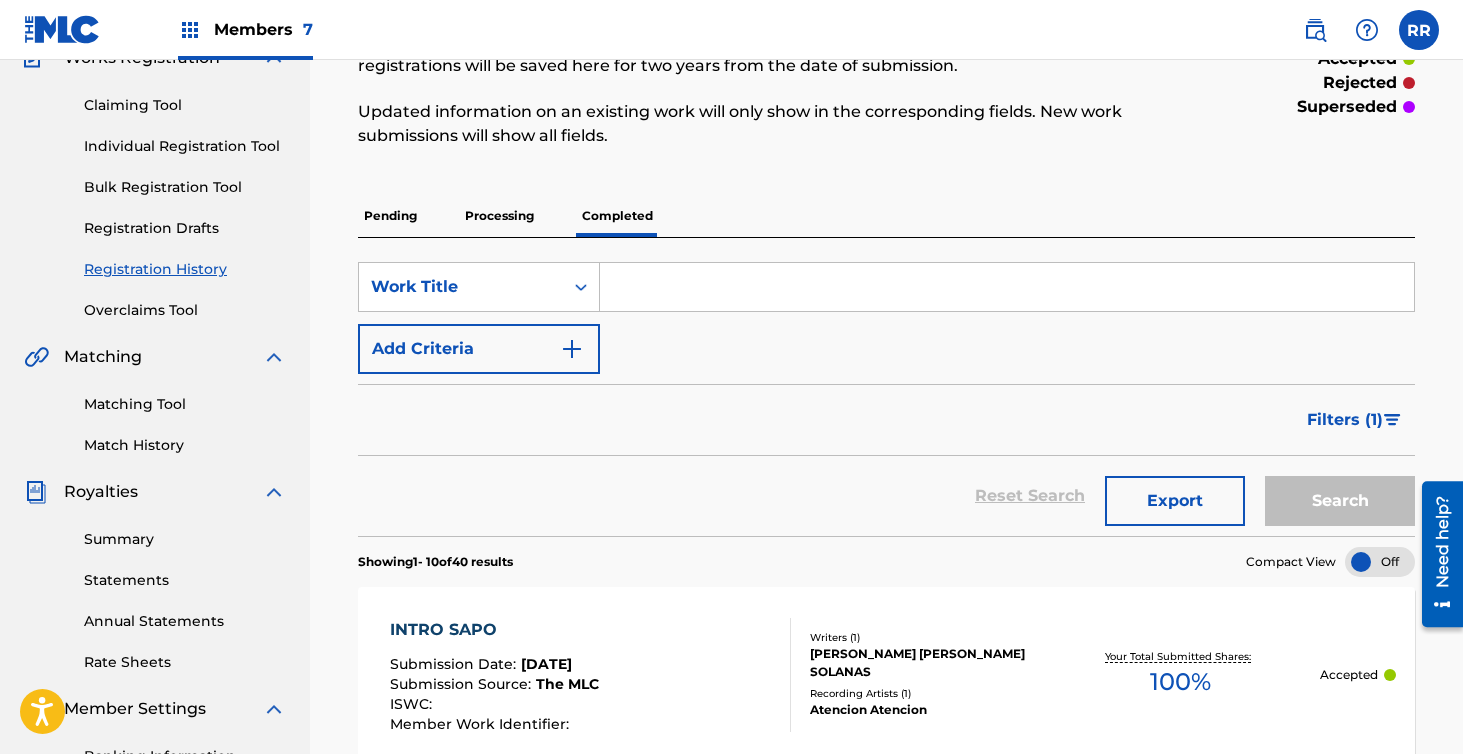 scroll, scrollTop: 0, scrollLeft: 0, axis: both 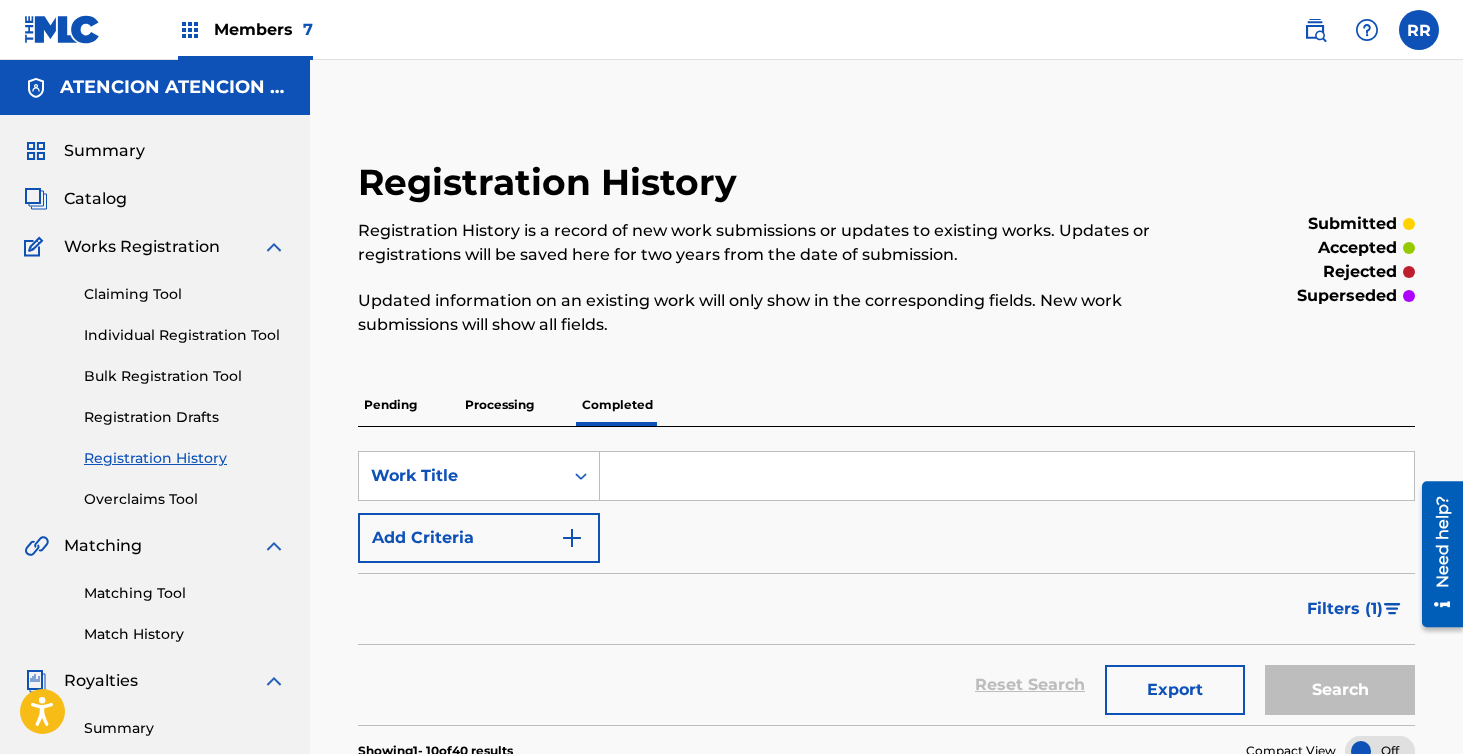 click on "Members    7" at bounding box center [263, 29] 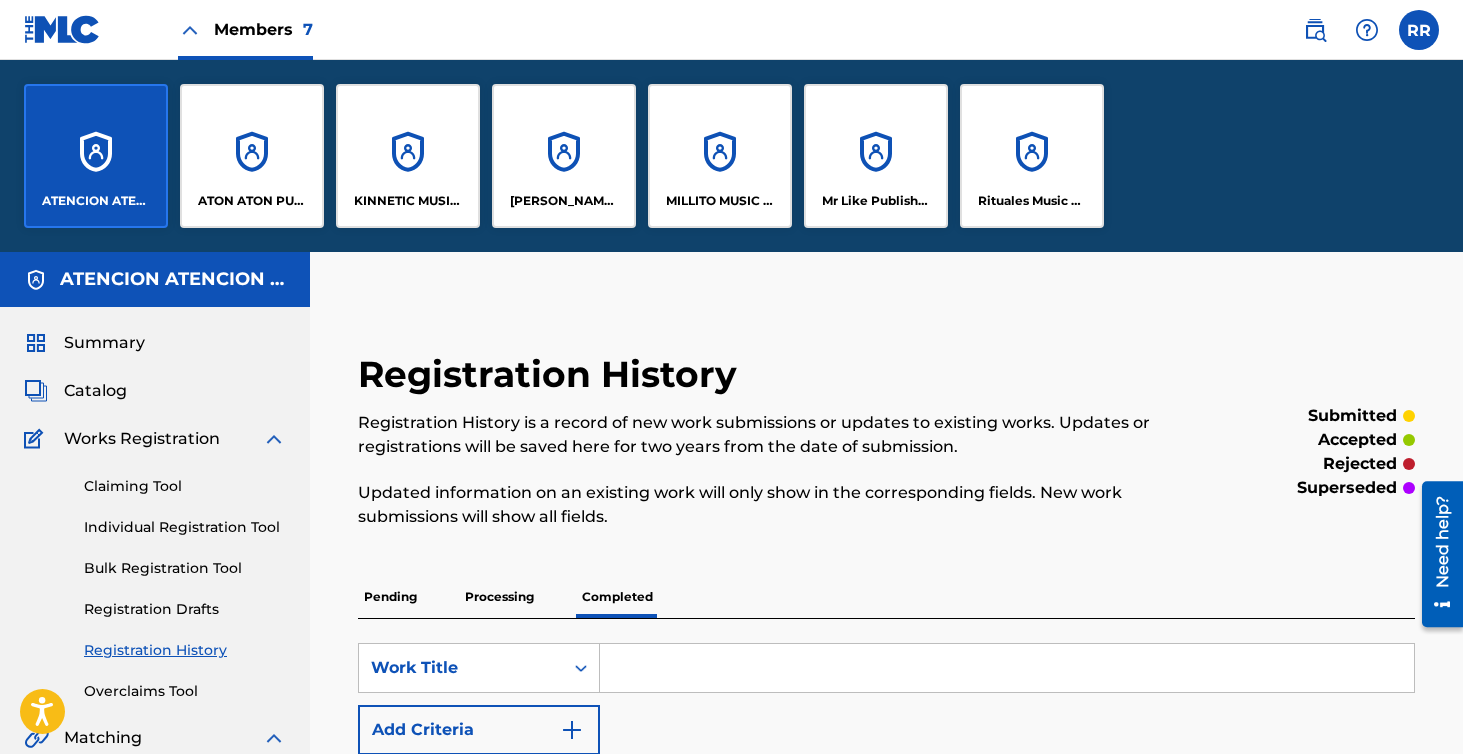 click on "ATON ATON PUBLISH" at bounding box center (252, 156) 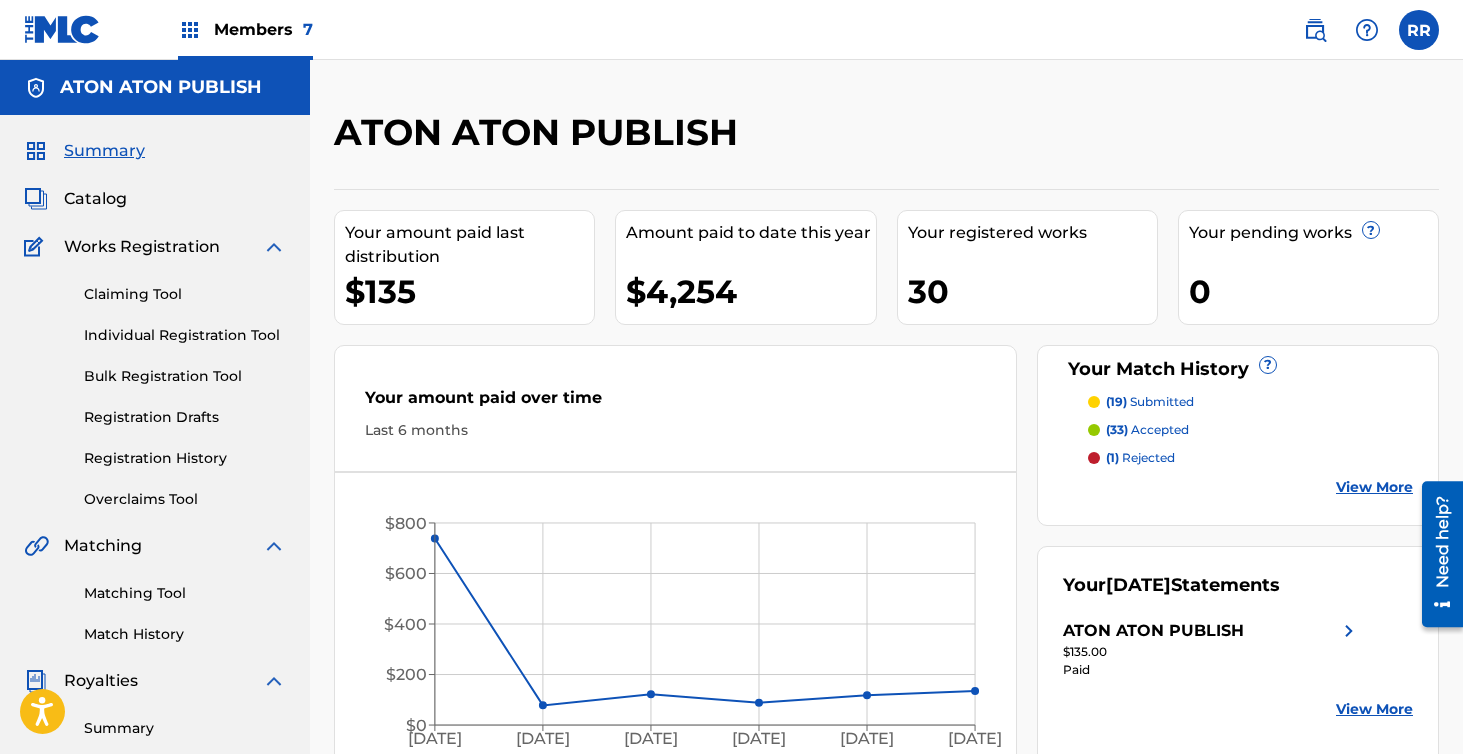 click on "(1)   rejected" at bounding box center (1140, 458) 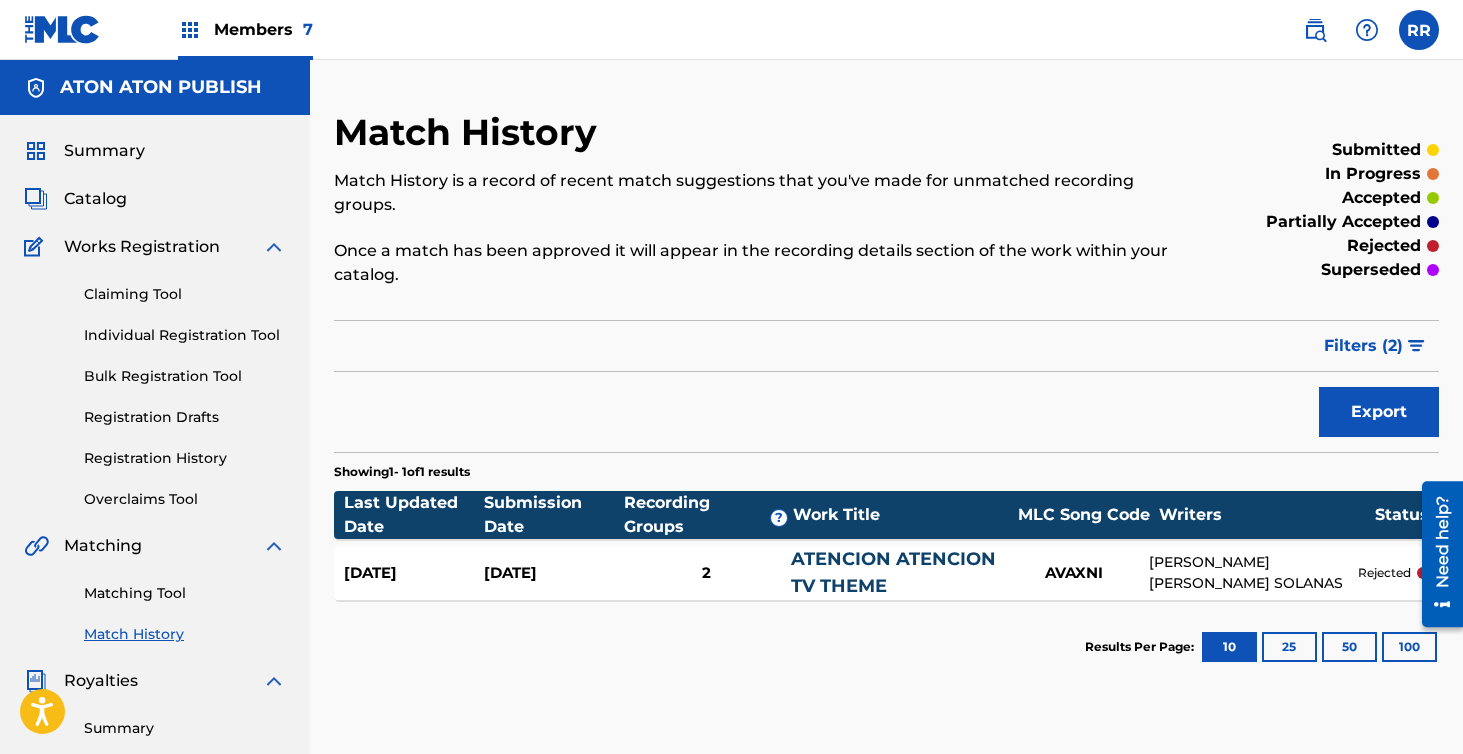 click on "Registration History" at bounding box center (185, 458) 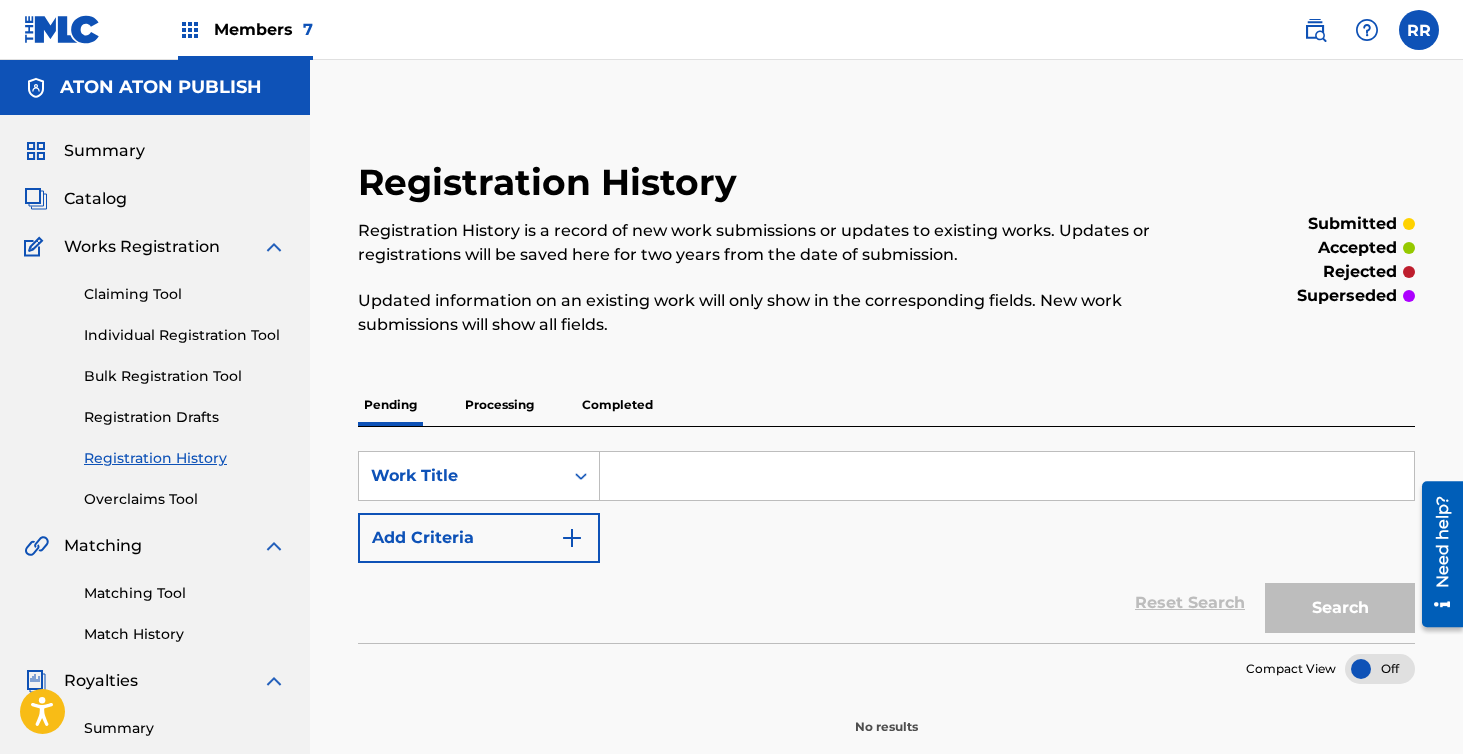 click on "Processing" at bounding box center (499, 405) 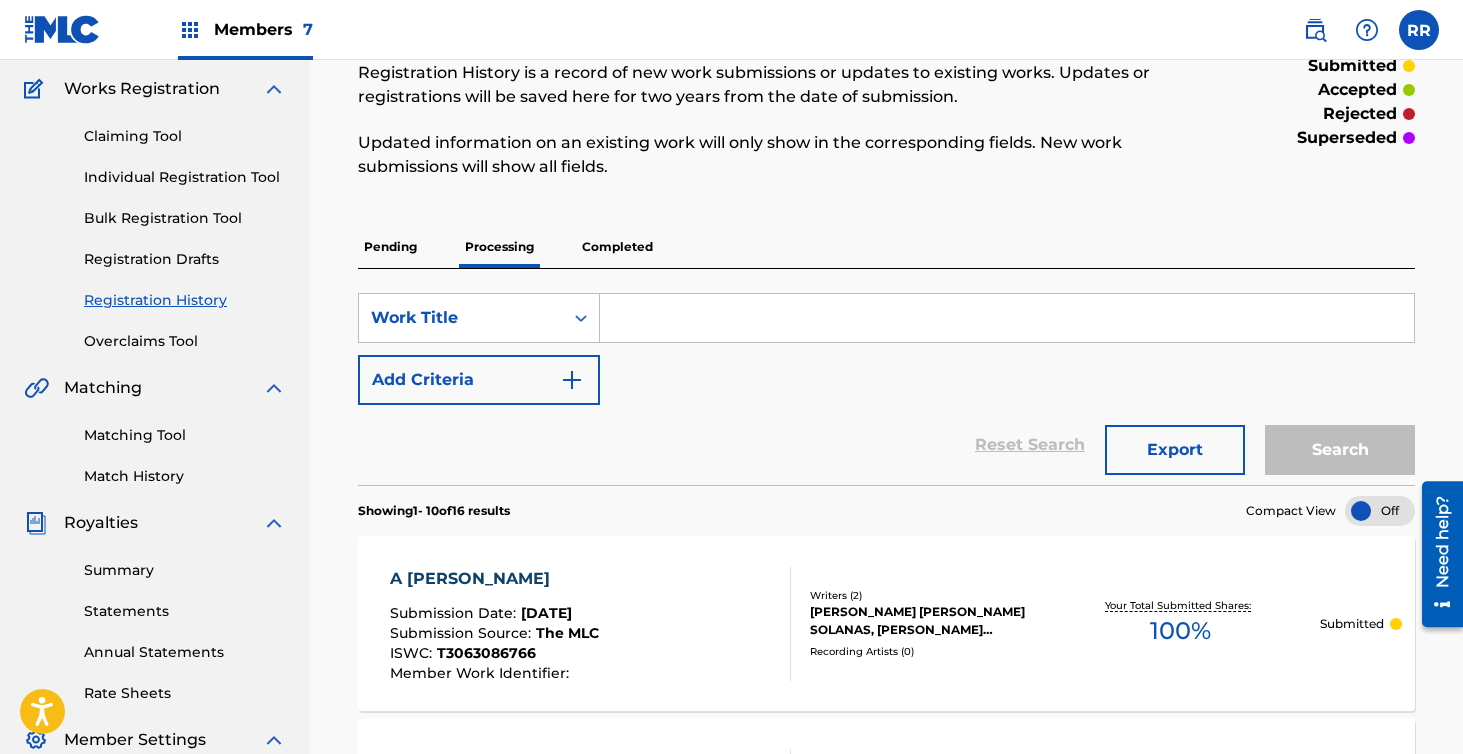 scroll, scrollTop: 0, scrollLeft: 0, axis: both 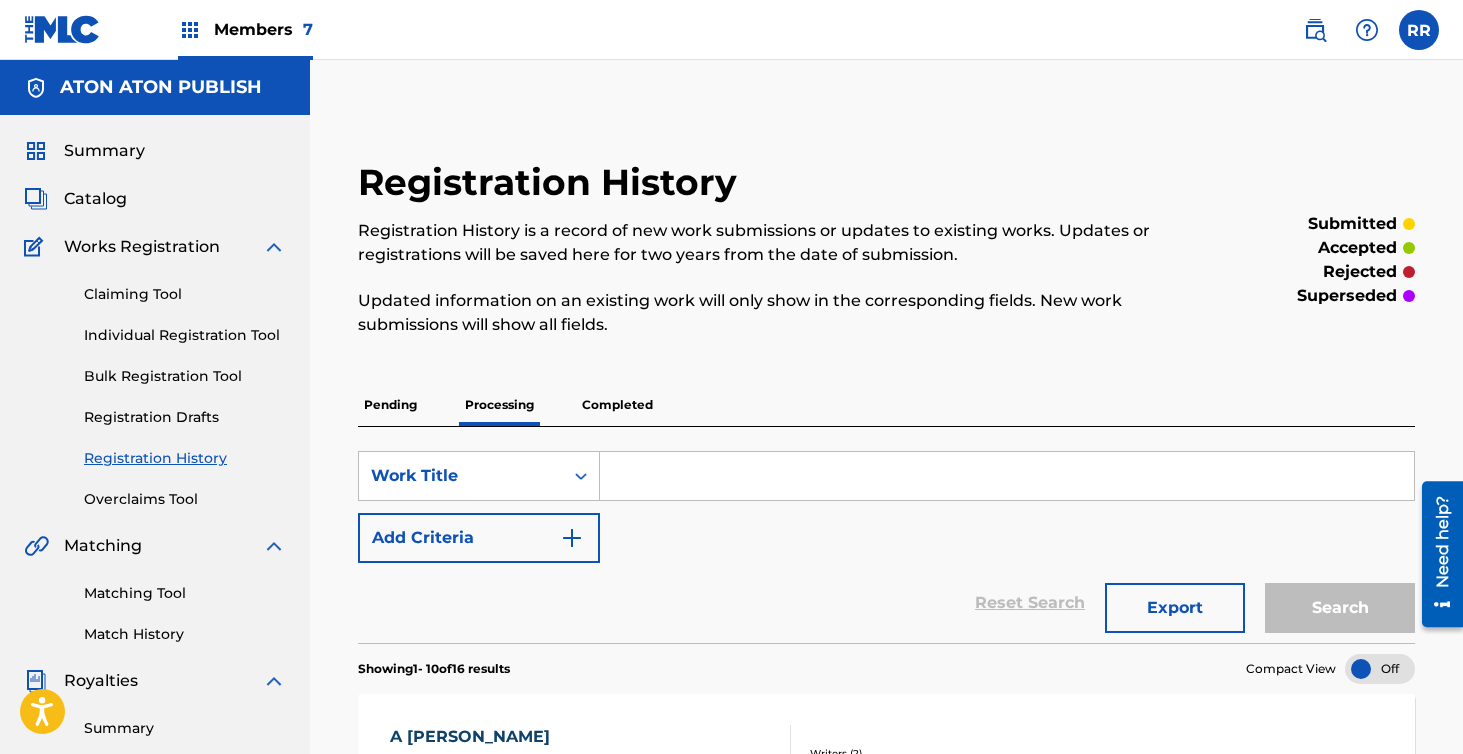 click on "Completed" at bounding box center (617, 405) 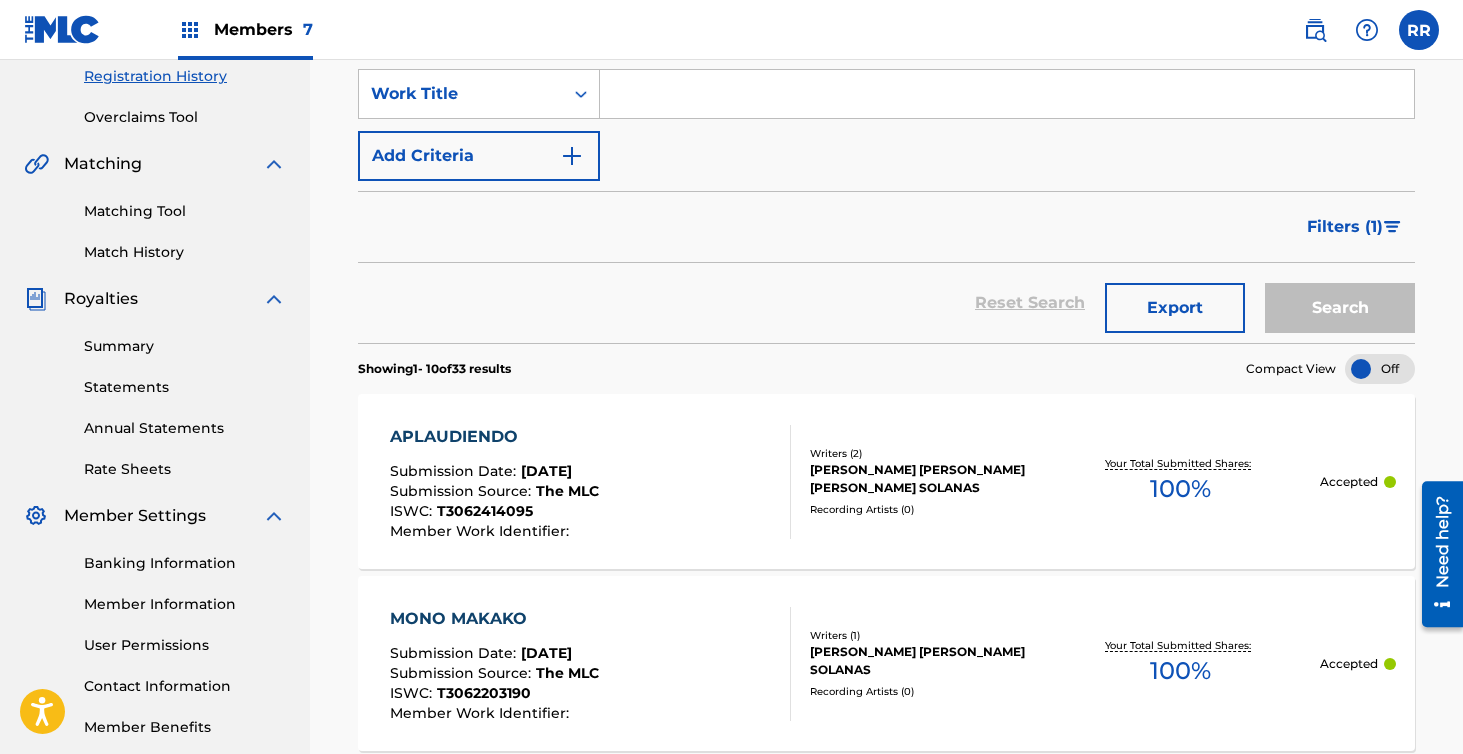 scroll, scrollTop: 0, scrollLeft: 0, axis: both 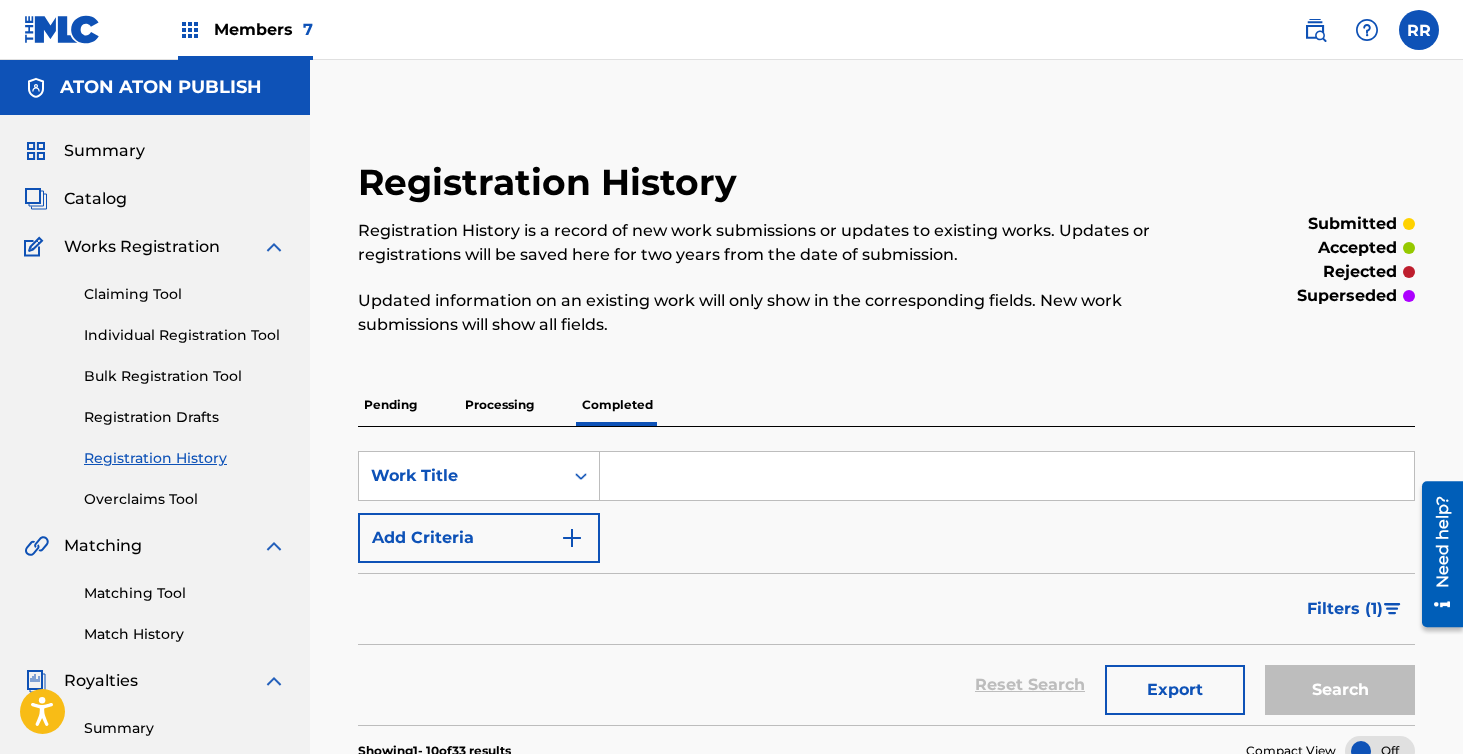click on "Members    7" at bounding box center (263, 29) 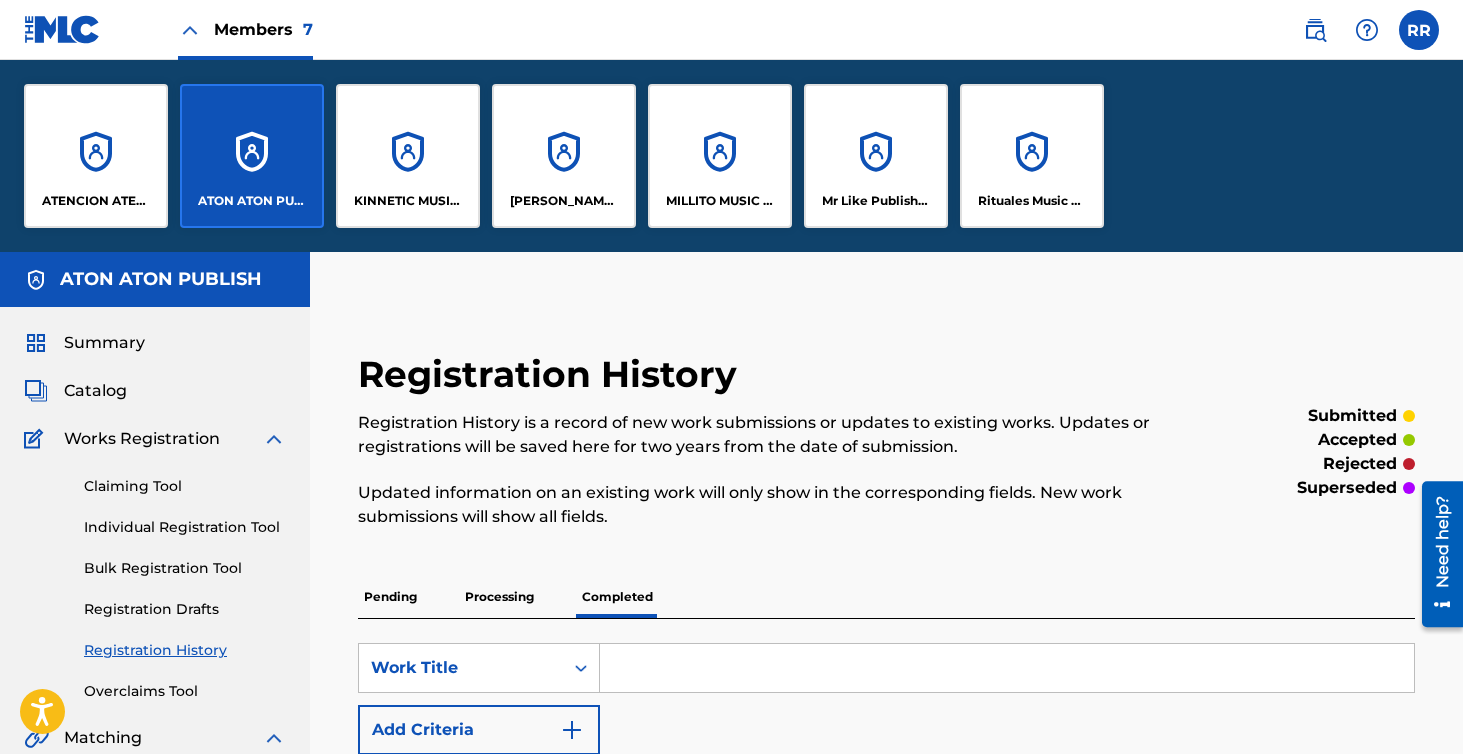 click on "KINNETIC MUSIC PUBLISHING" at bounding box center (408, 201) 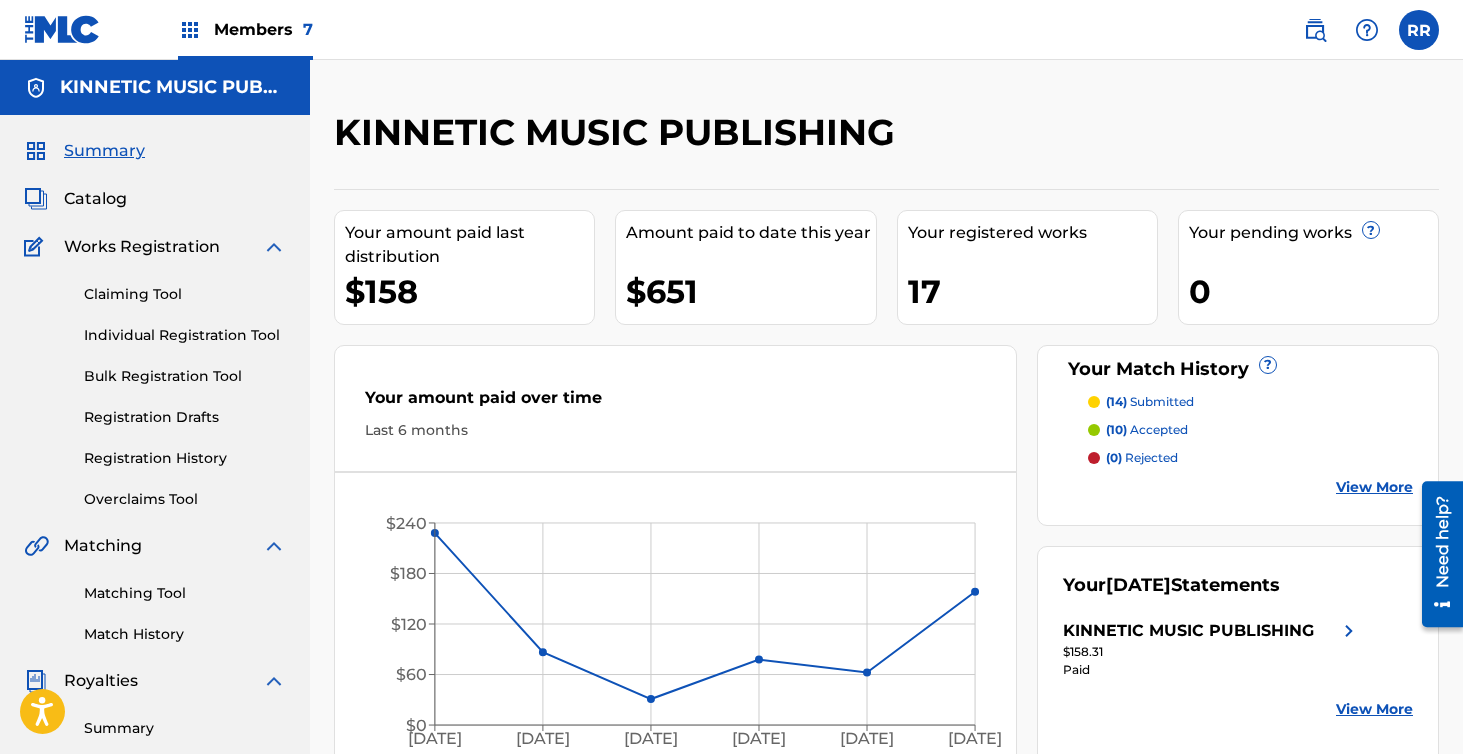 click on "Members    7" at bounding box center [263, 29] 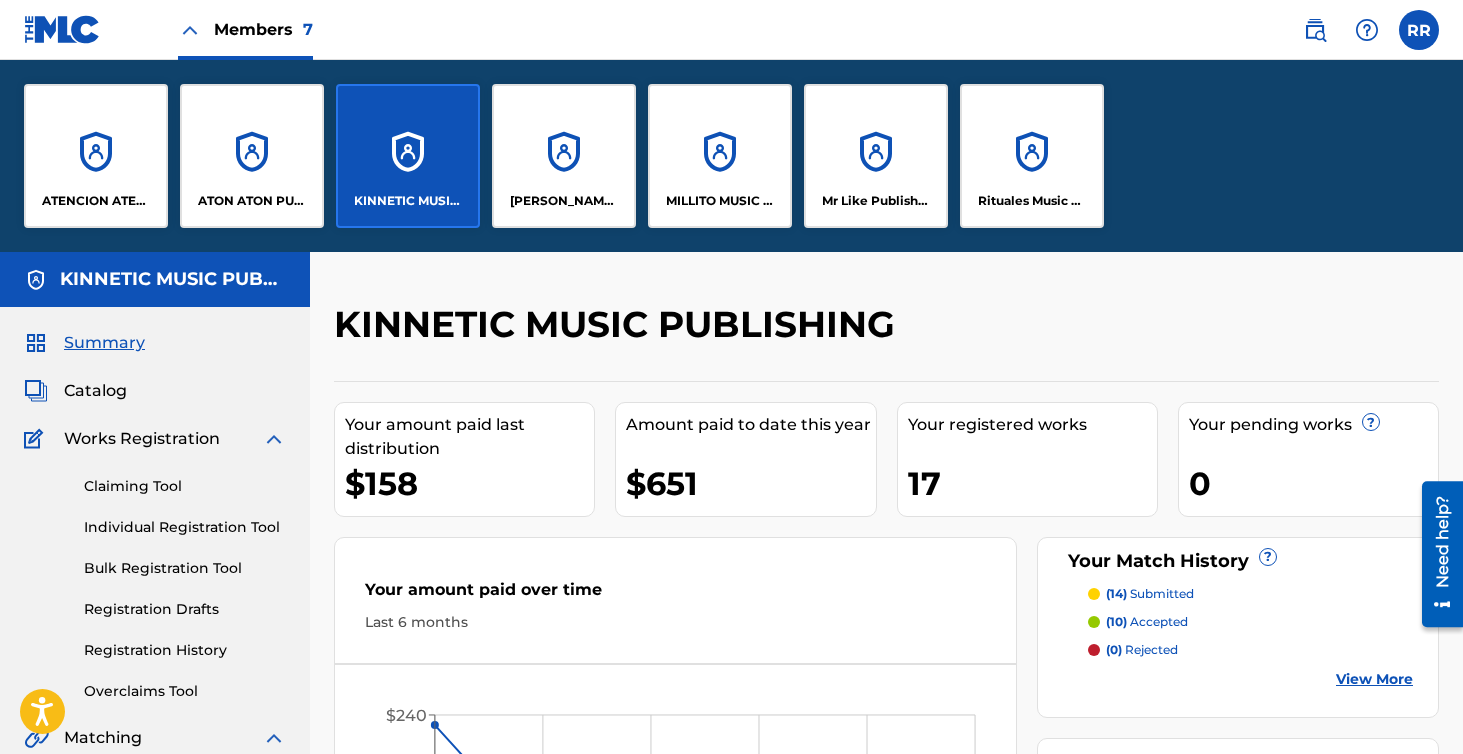 click on "[PERSON_NAME] SOCAPI MUSIC PUBLISHING" at bounding box center (564, 156) 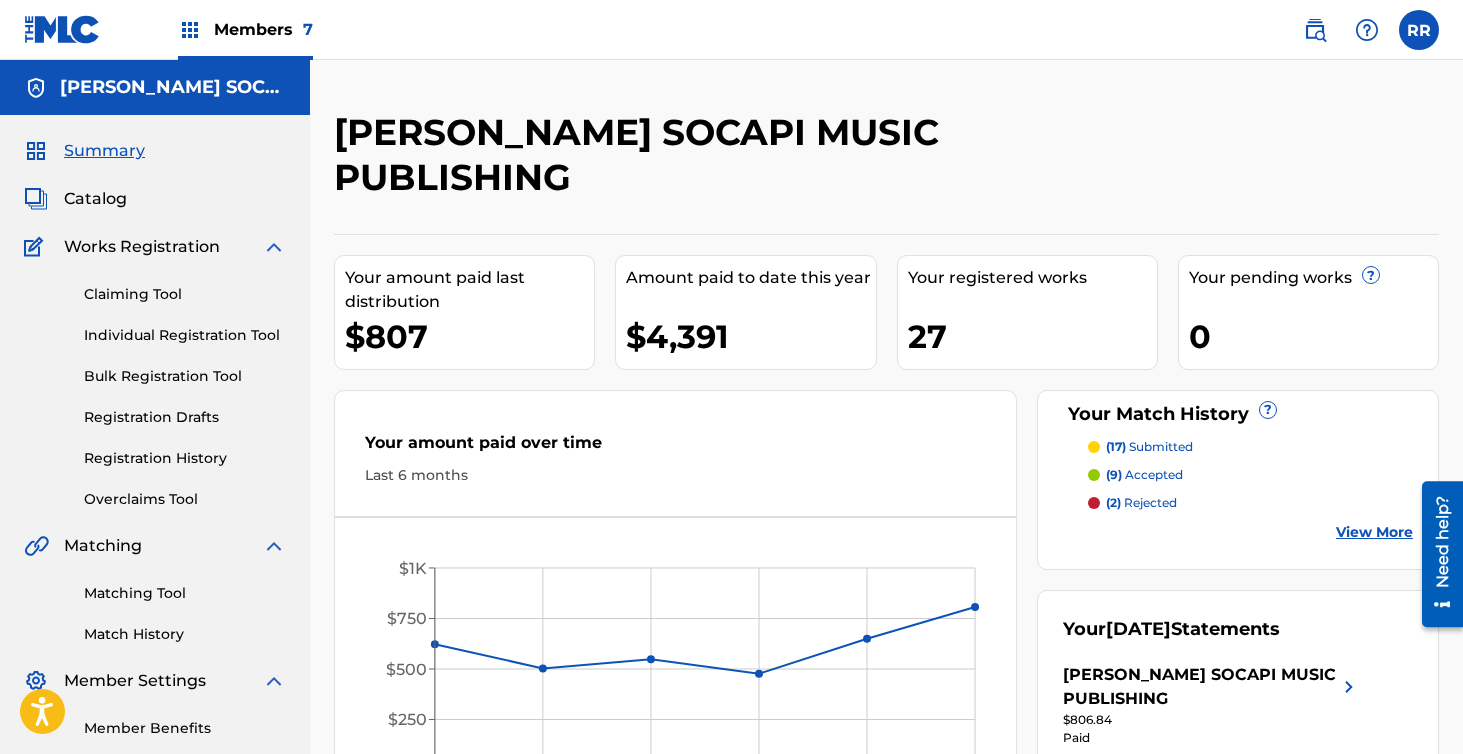 click on "Members    7 RR RR [PERSON_NAME] [EMAIL_ADDRESS][DOMAIN_NAME] Profile Log out" at bounding box center (731, 30) 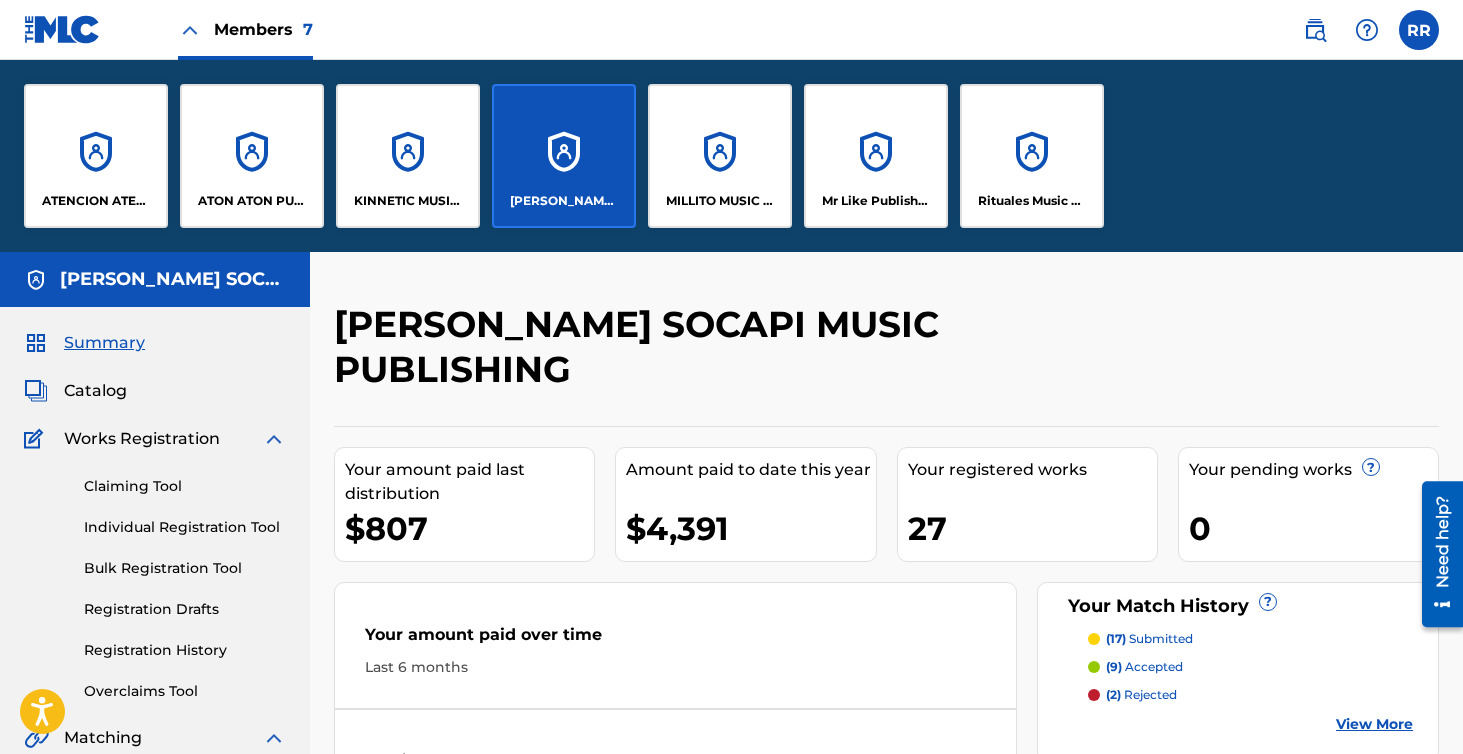 click on "MILLITO MUSIC PUBLISHING" at bounding box center (720, 156) 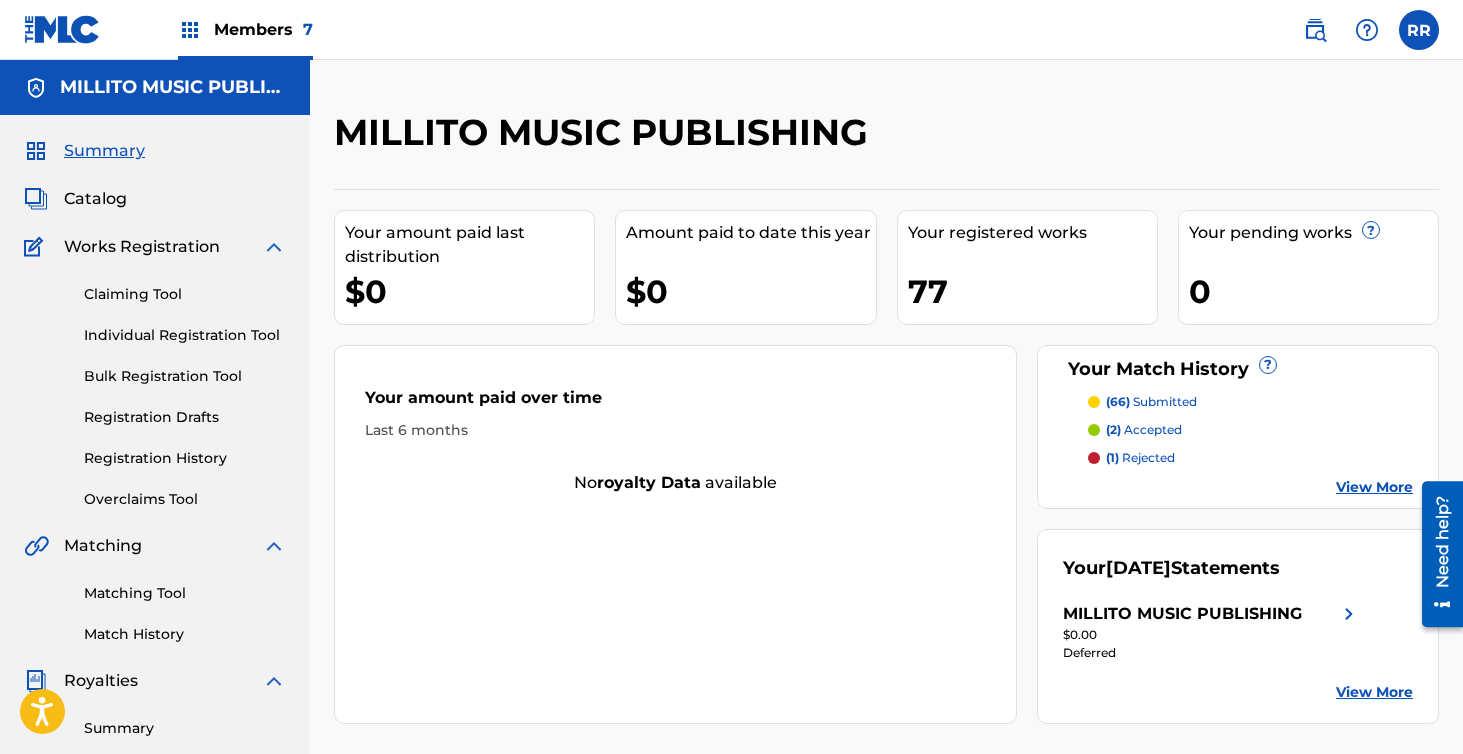 click on "Match History" at bounding box center [185, 634] 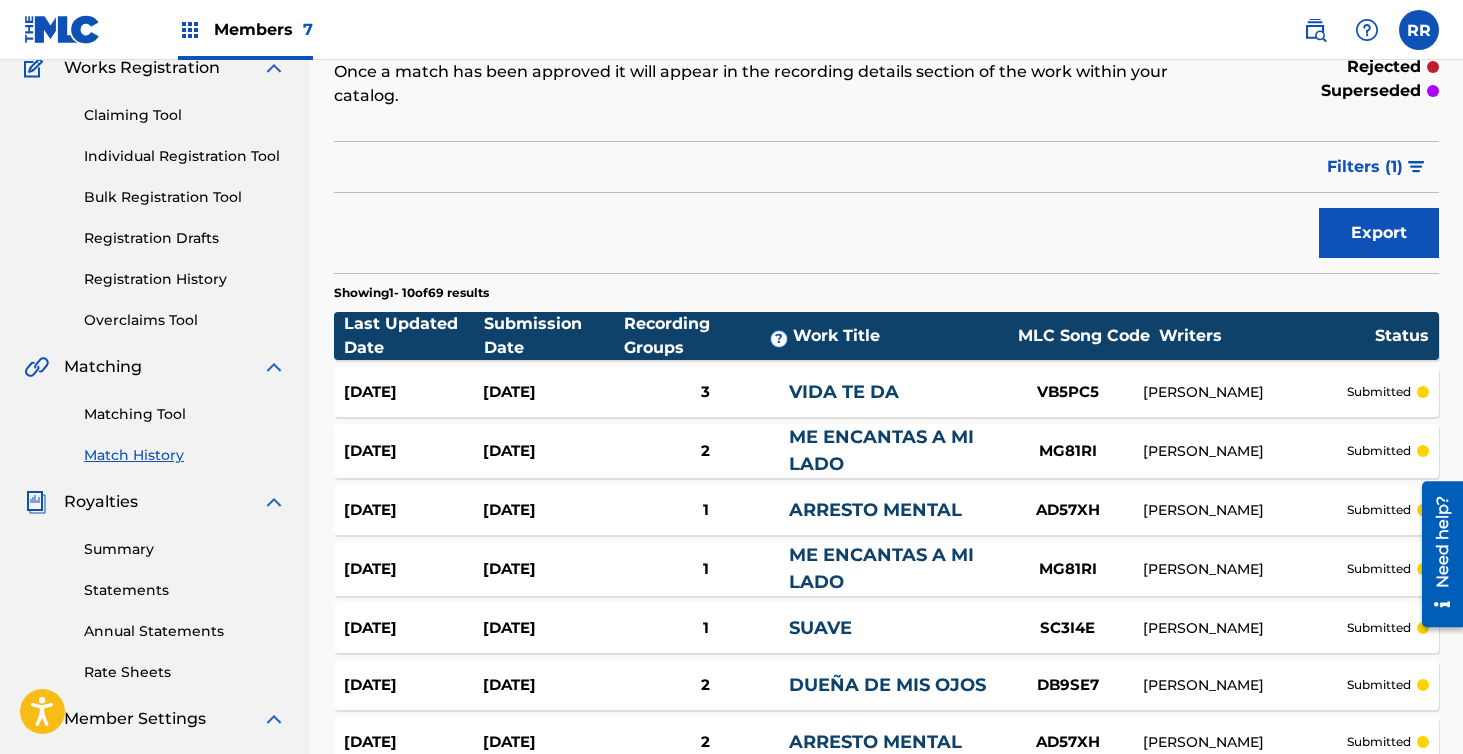 scroll, scrollTop: 0, scrollLeft: 0, axis: both 